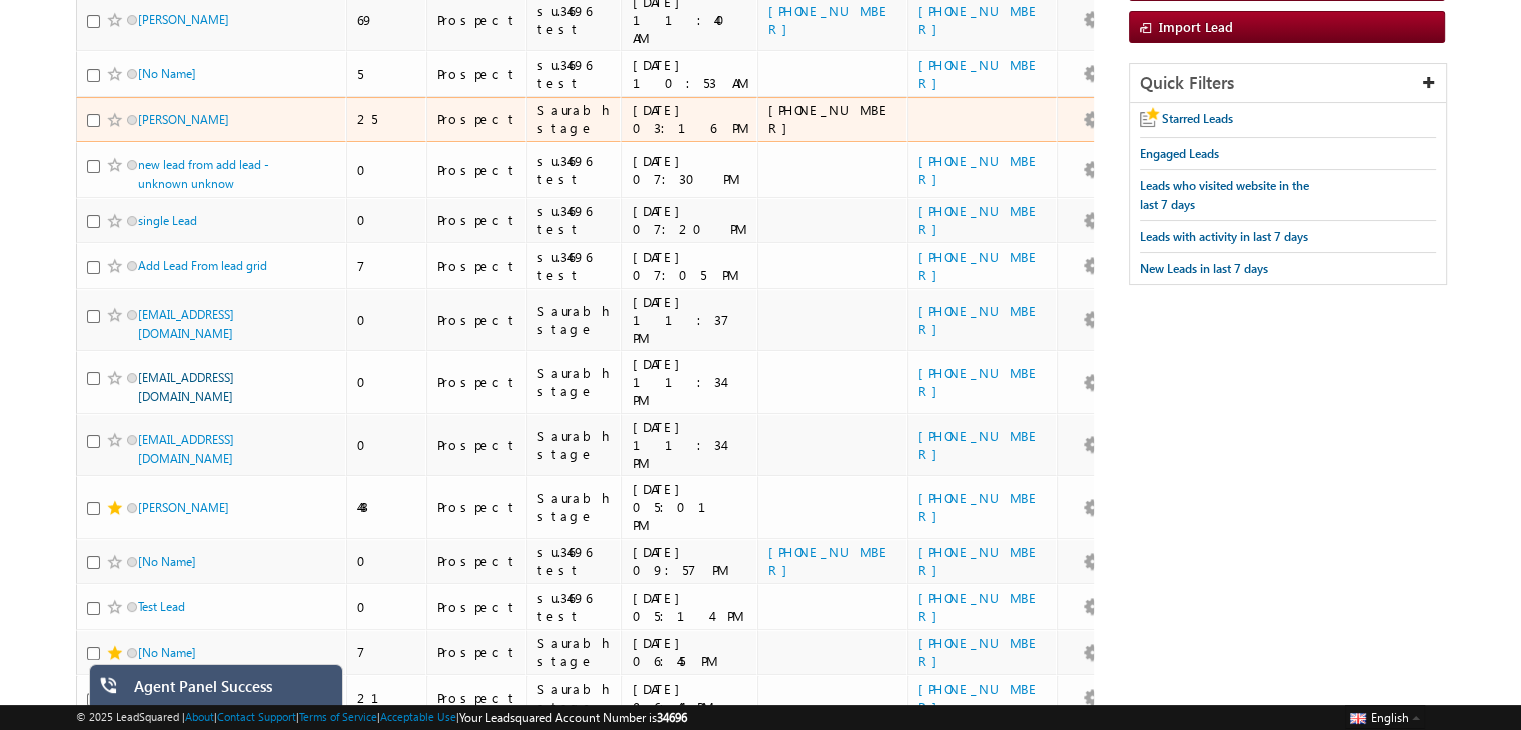 scroll, scrollTop: 302, scrollLeft: 0, axis: vertical 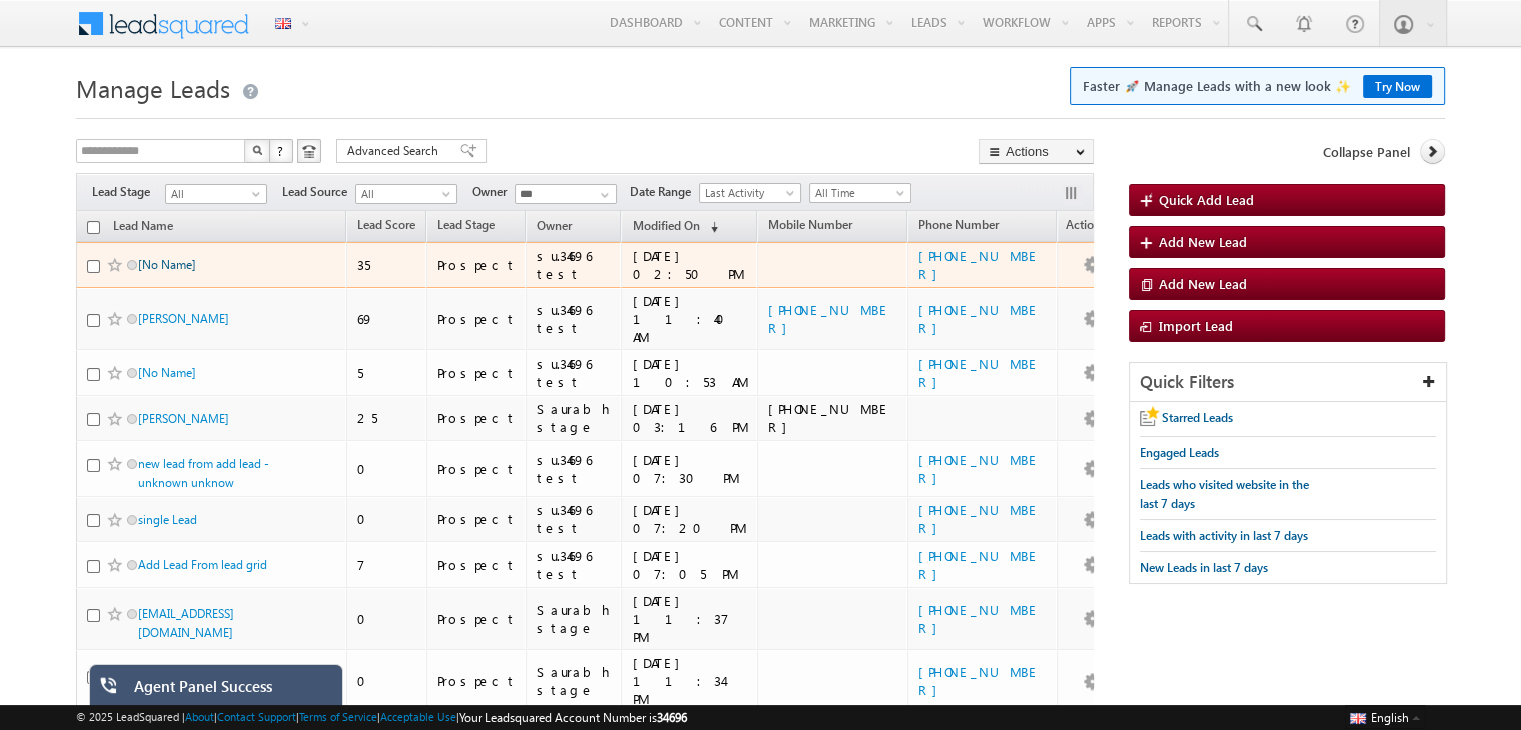 click on "[No Name]" at bounding box center [167, 264] 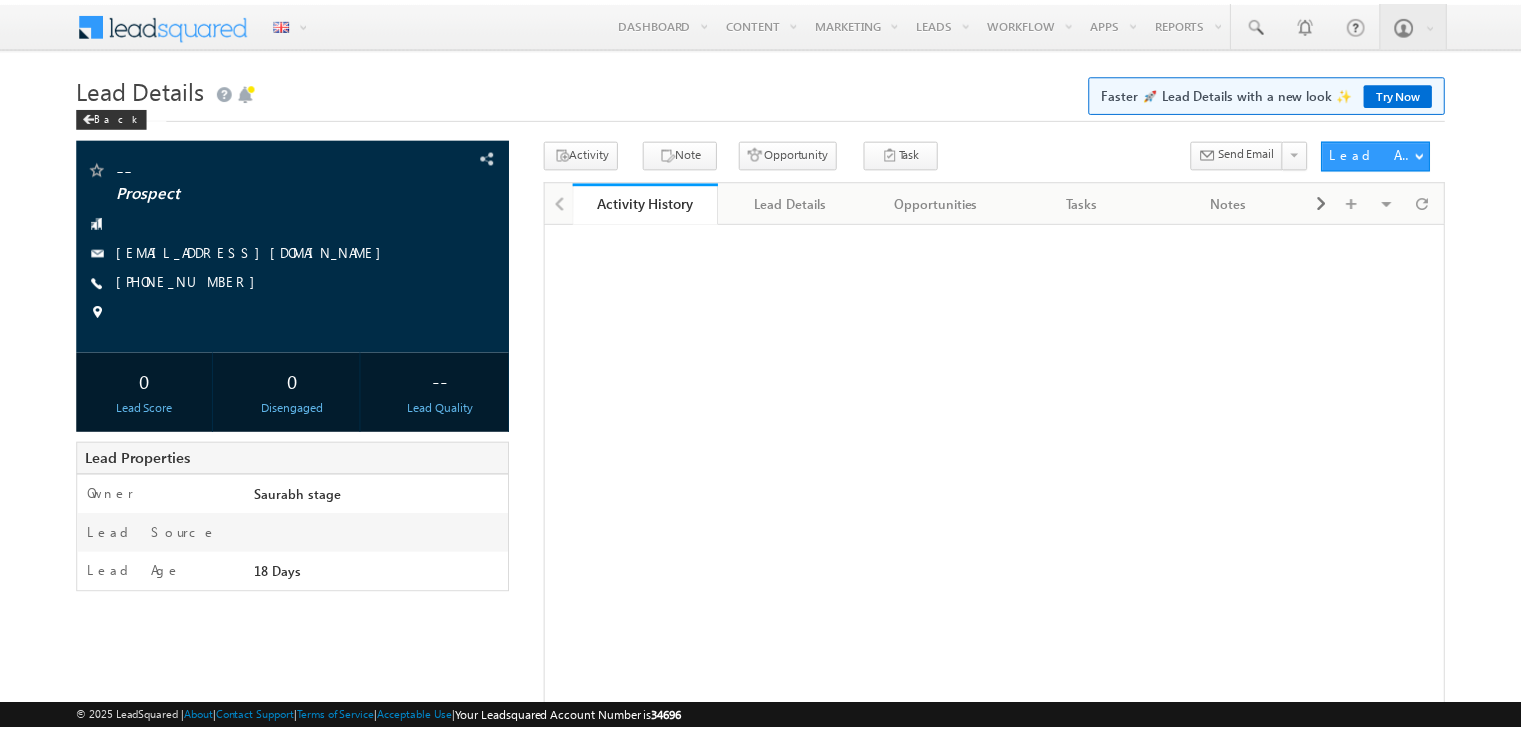 scroll, scrollTop: 0, scrollLeft: 0, axis: both 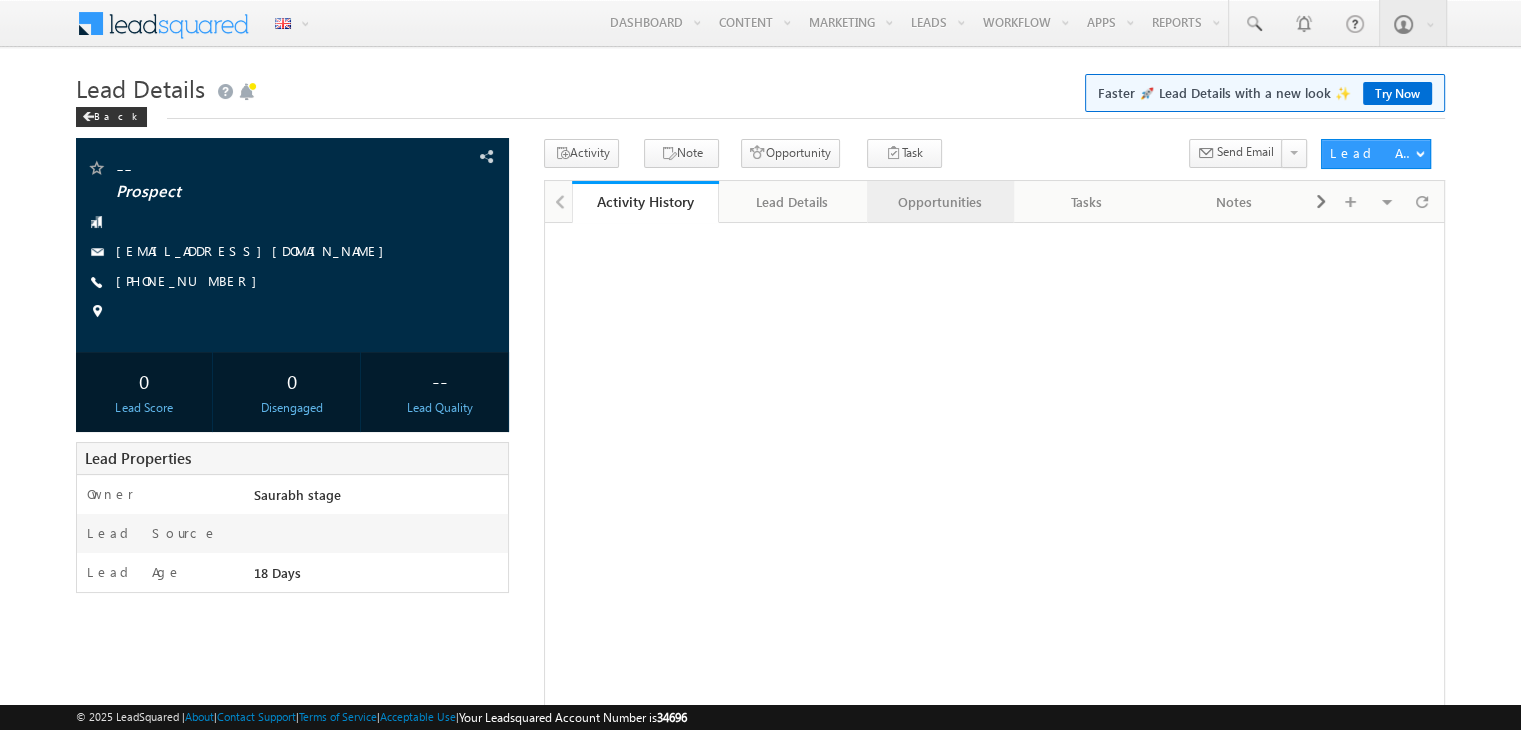 click on "Opportunities" at bounding box center (940, 202) 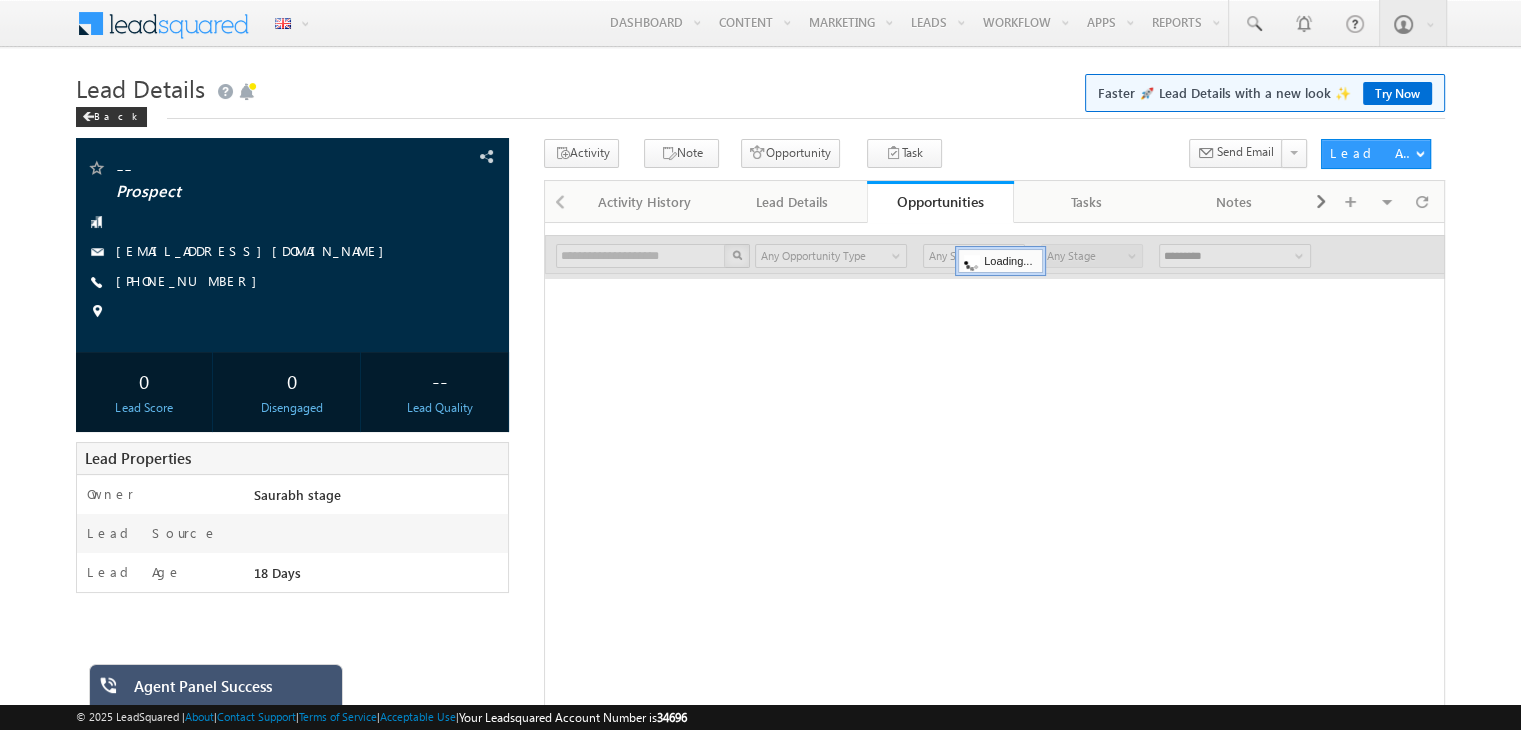 scroll, scrollTop: 0, scrollLeft: 0, axis: both 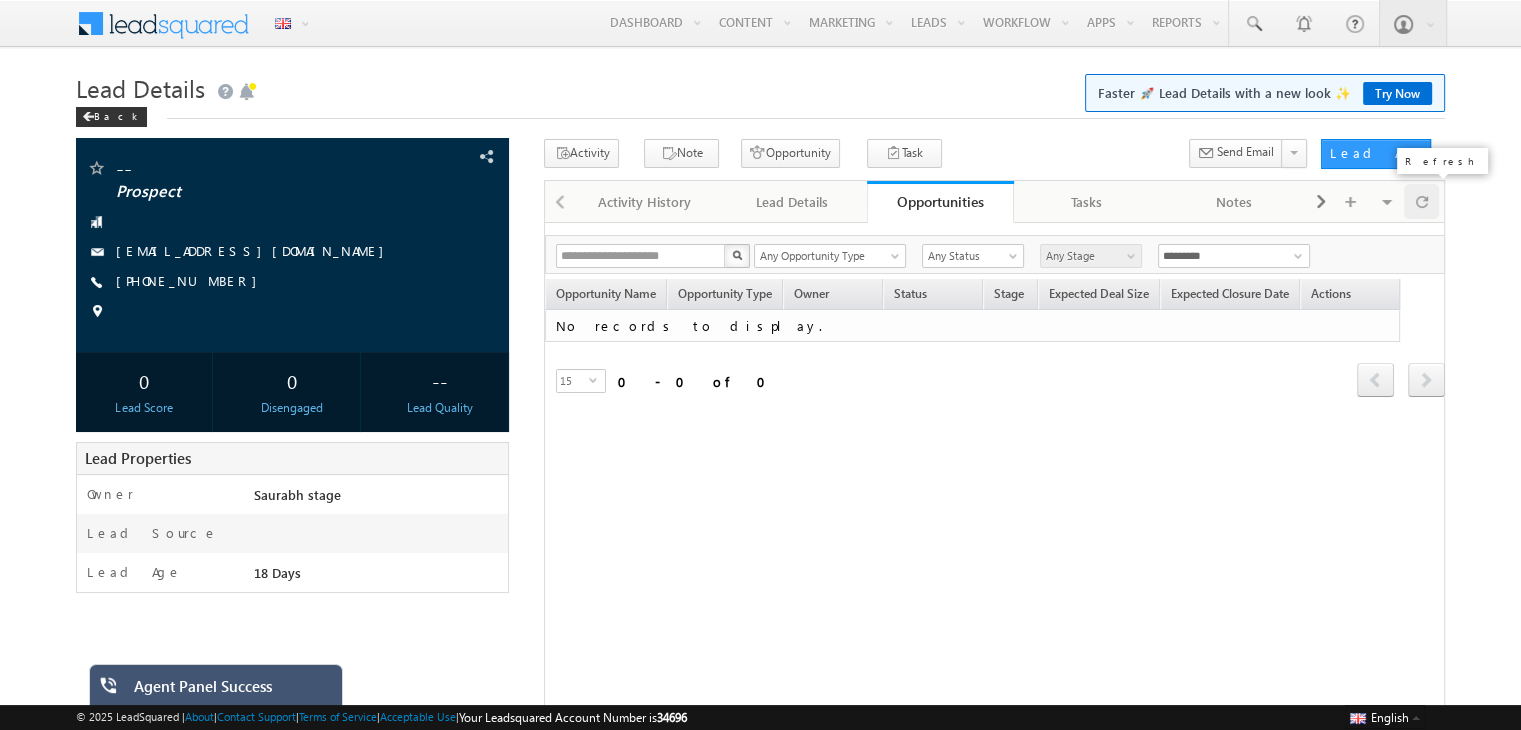 click at bounding box center [1422, 201] 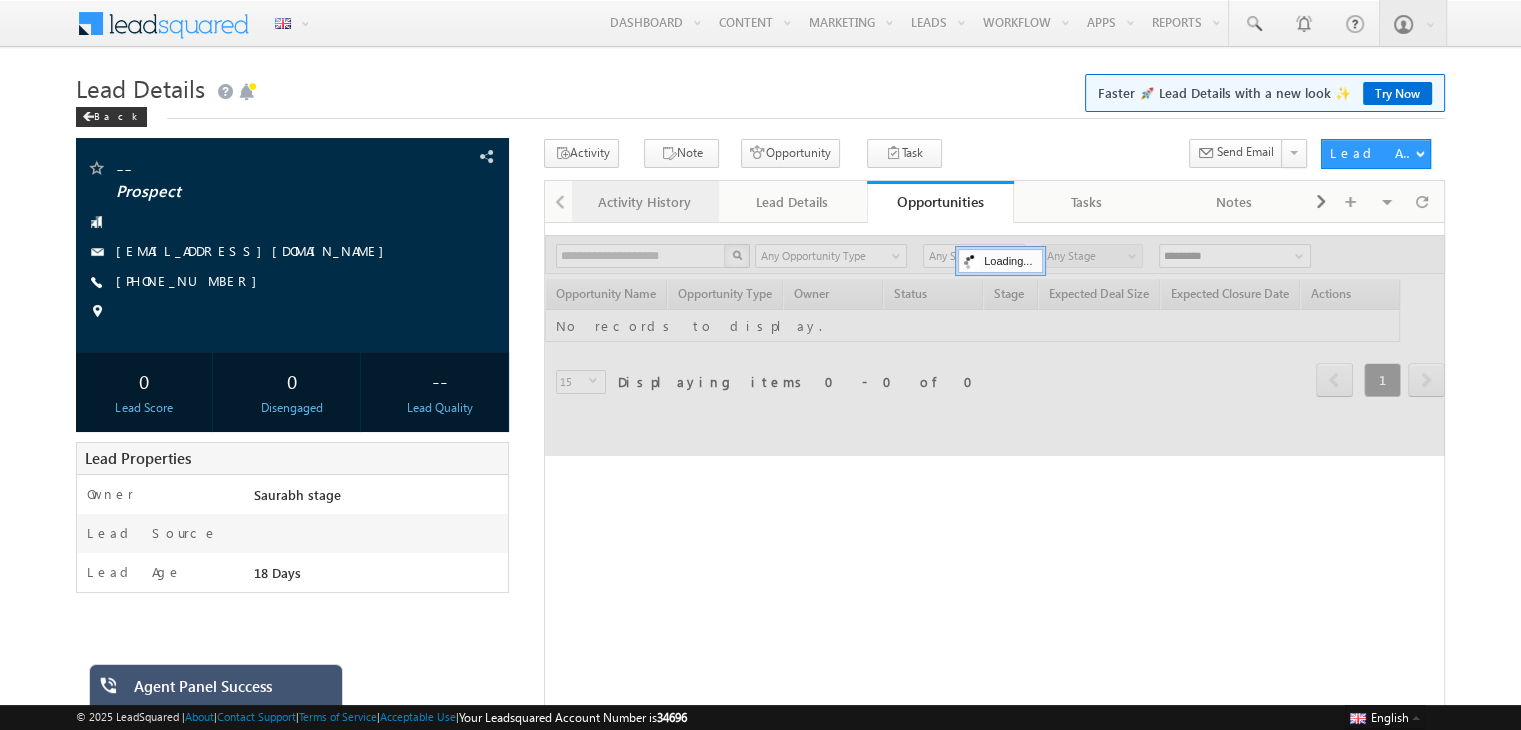click on "Activity History" at bounding box center [644, 202] 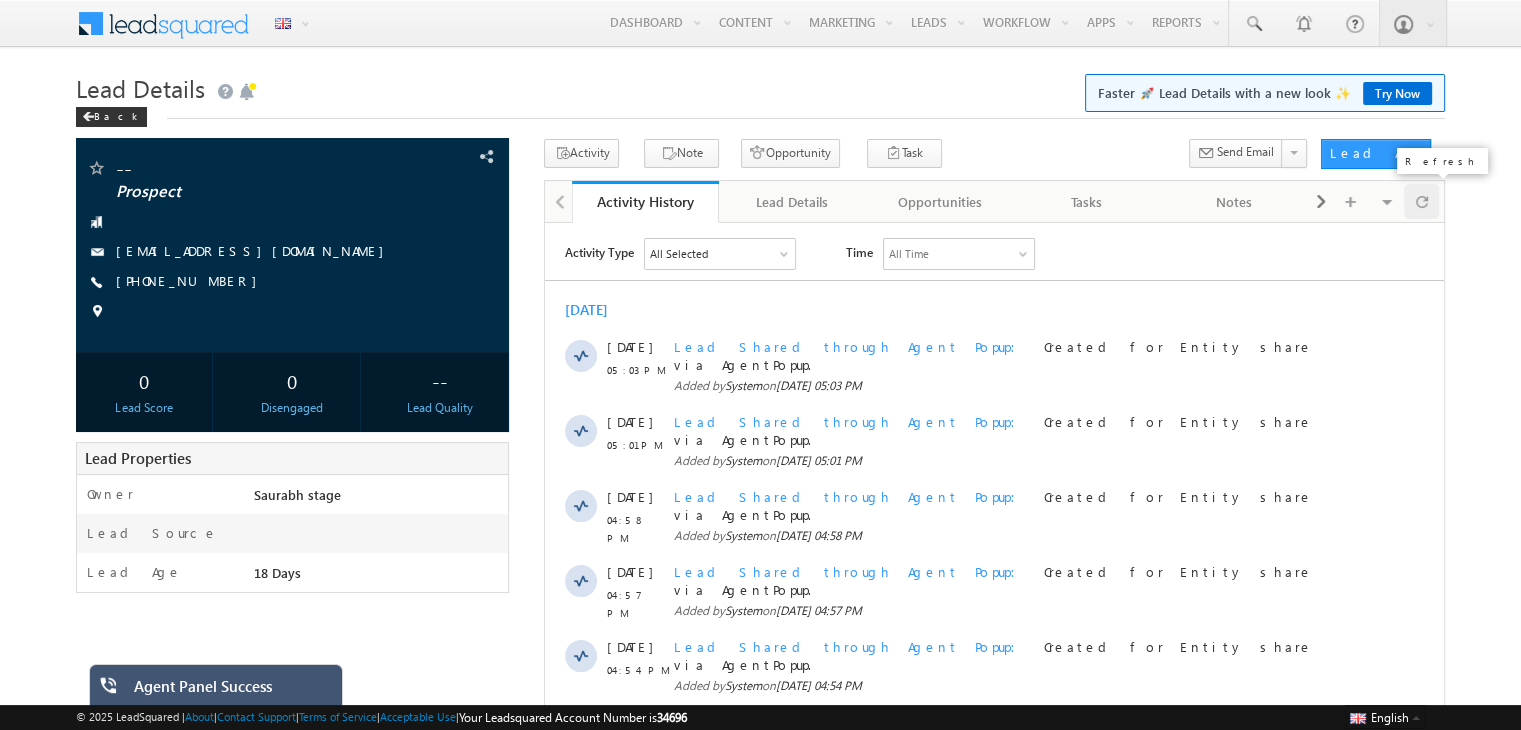 click at bounding box center [1421, 201] 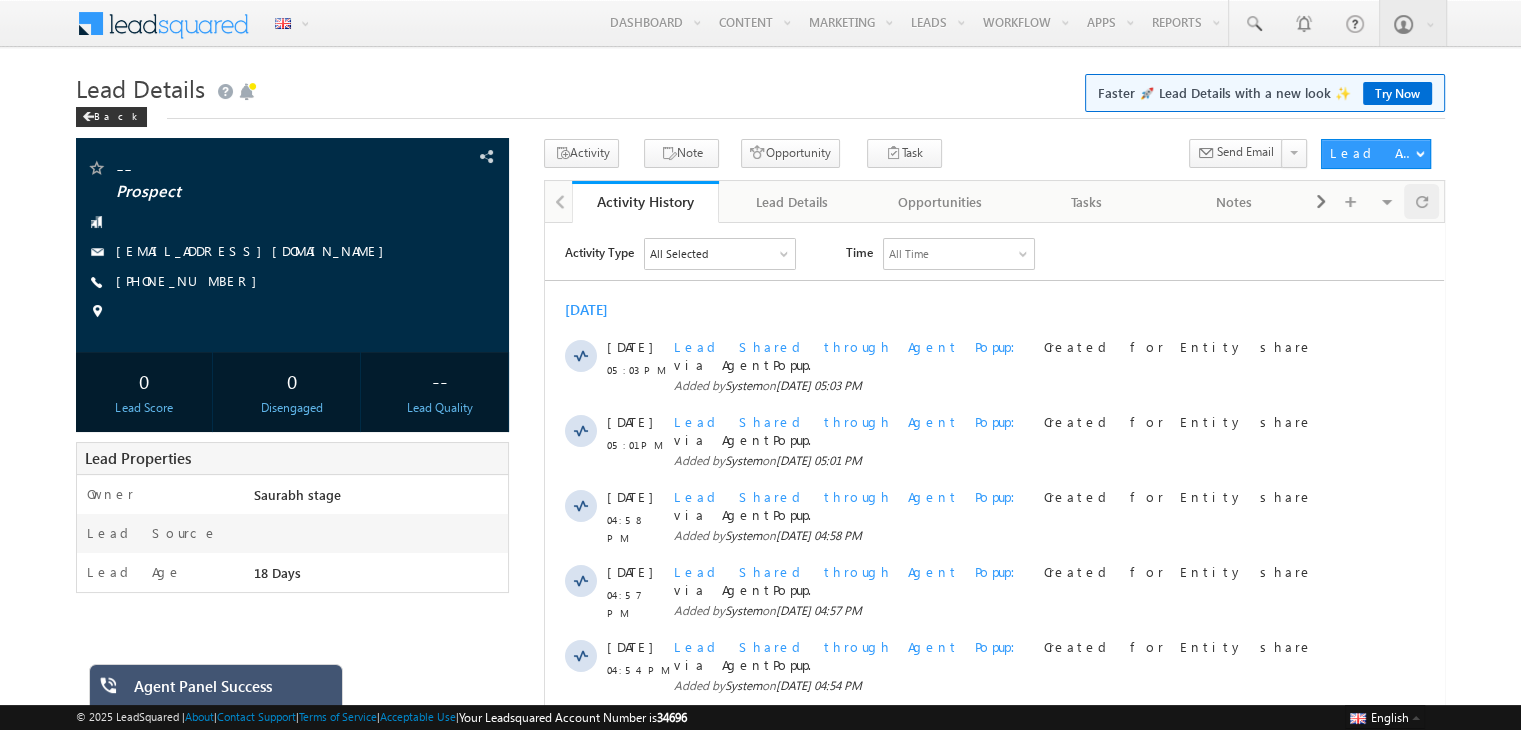 scroll, scrollTop: 0, scrollLeft: 0, axis: both 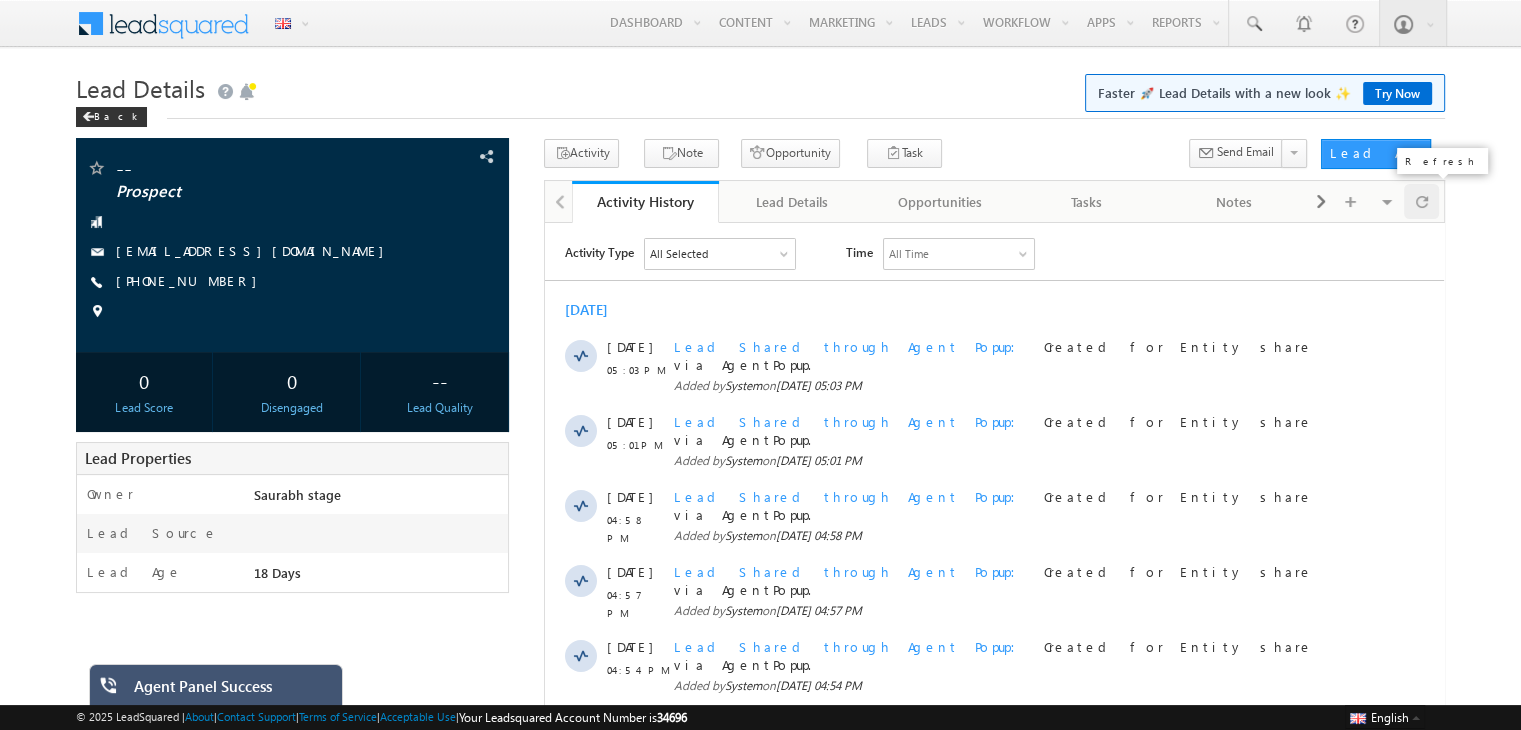 click at bounding box center [1422, 201] 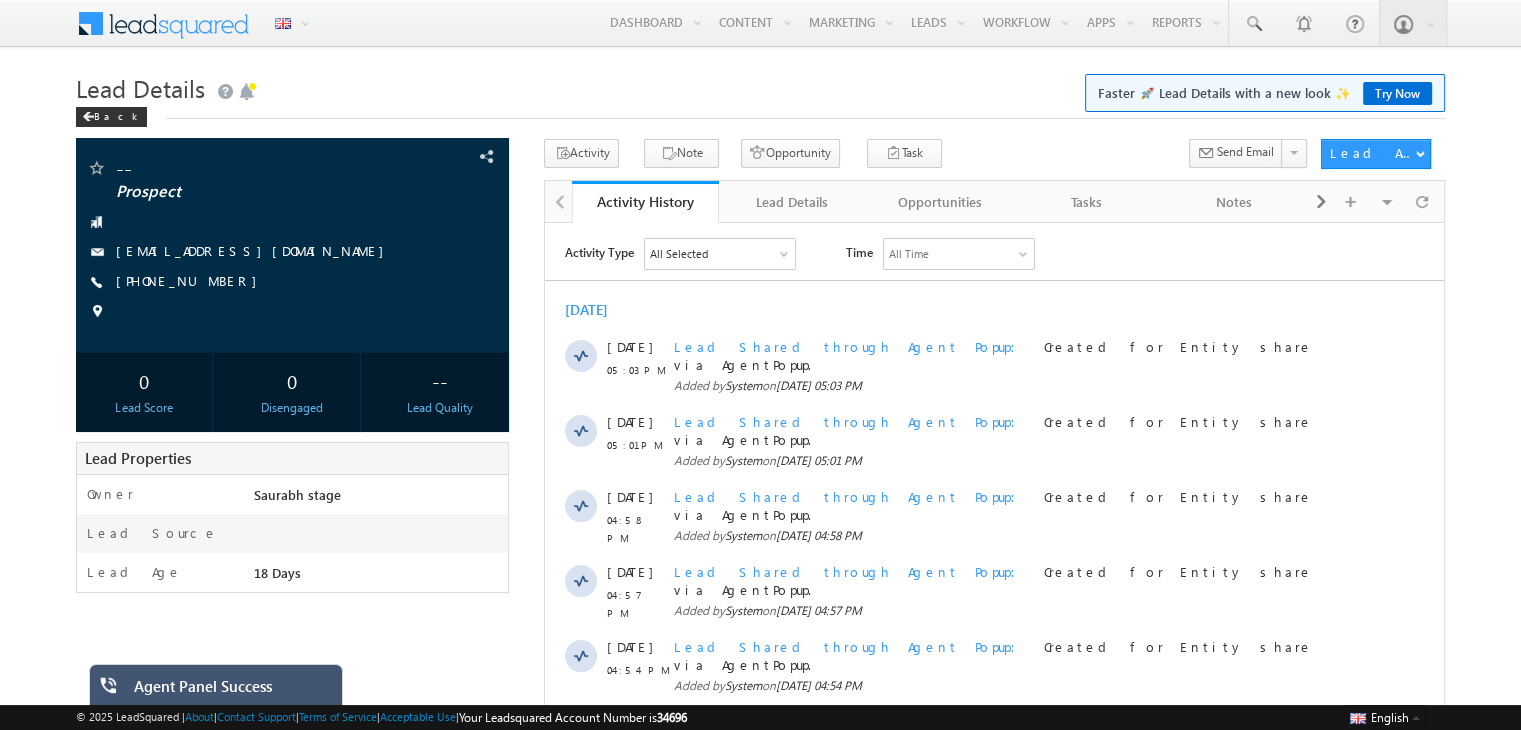 scroll, scrollTop: 0, scrollLeft: 0, axis: both 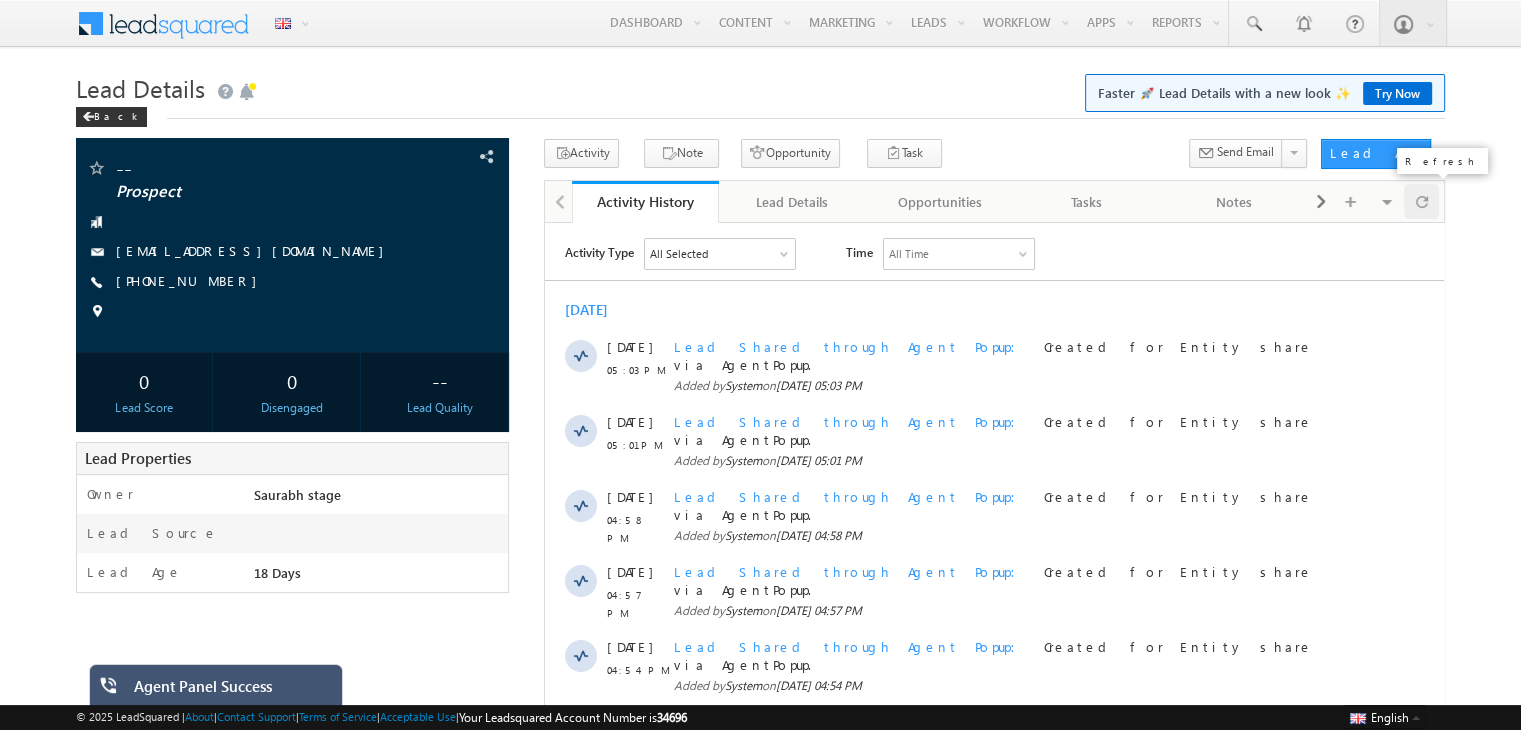 click at bounding box center [1421, 201] 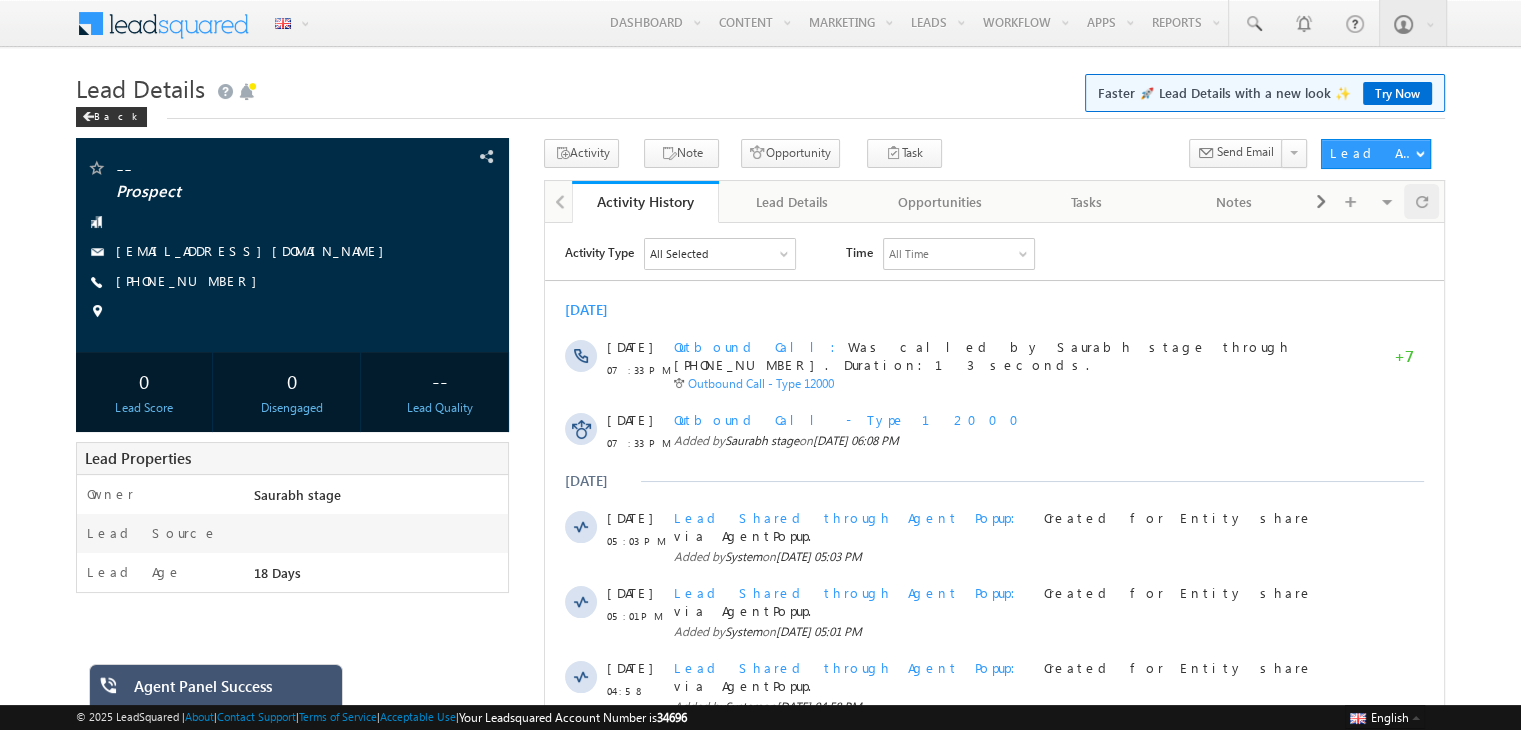 scroll, scrollTop: 0, scrollLeft: 0, axis: both 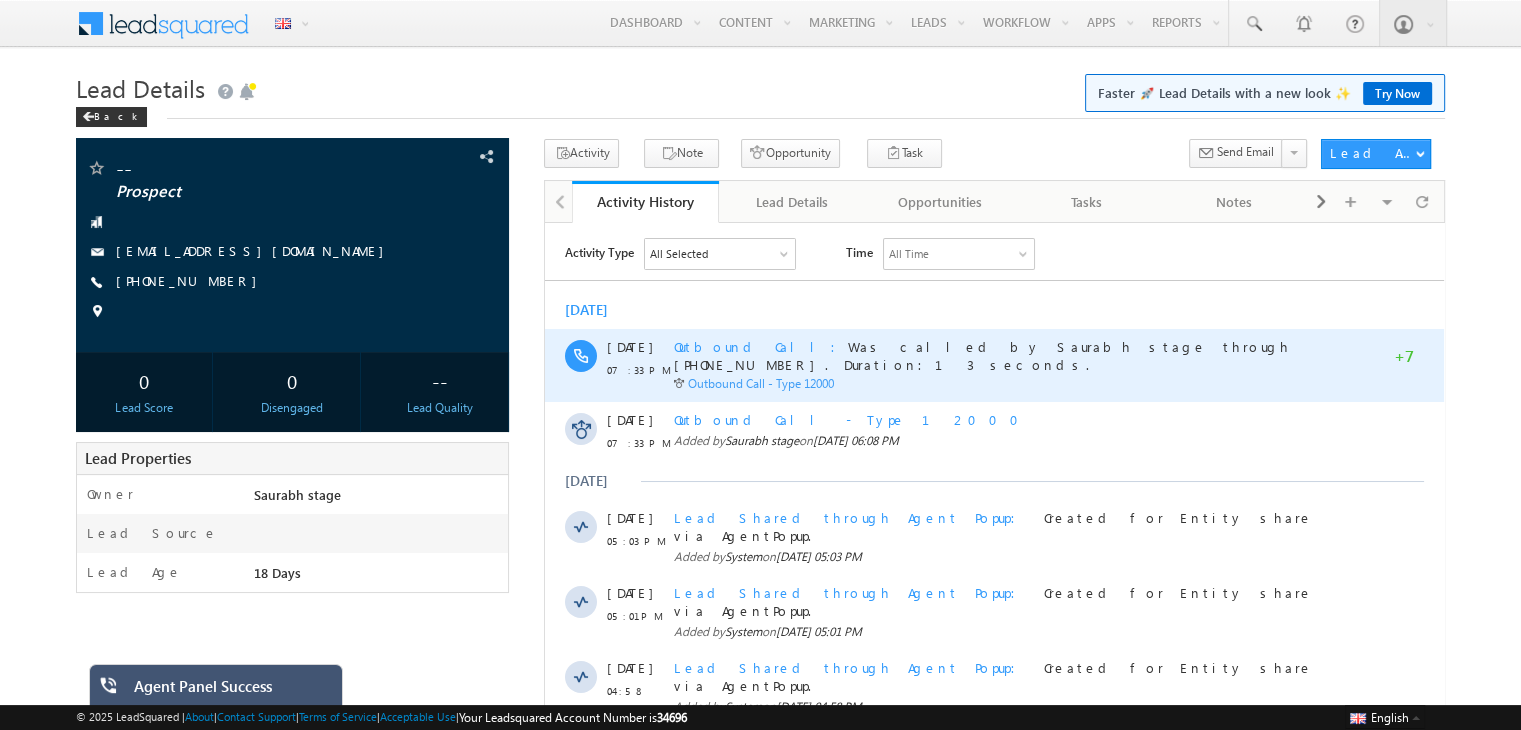 click on "Outbound Call" at bounding box center (761, 345) 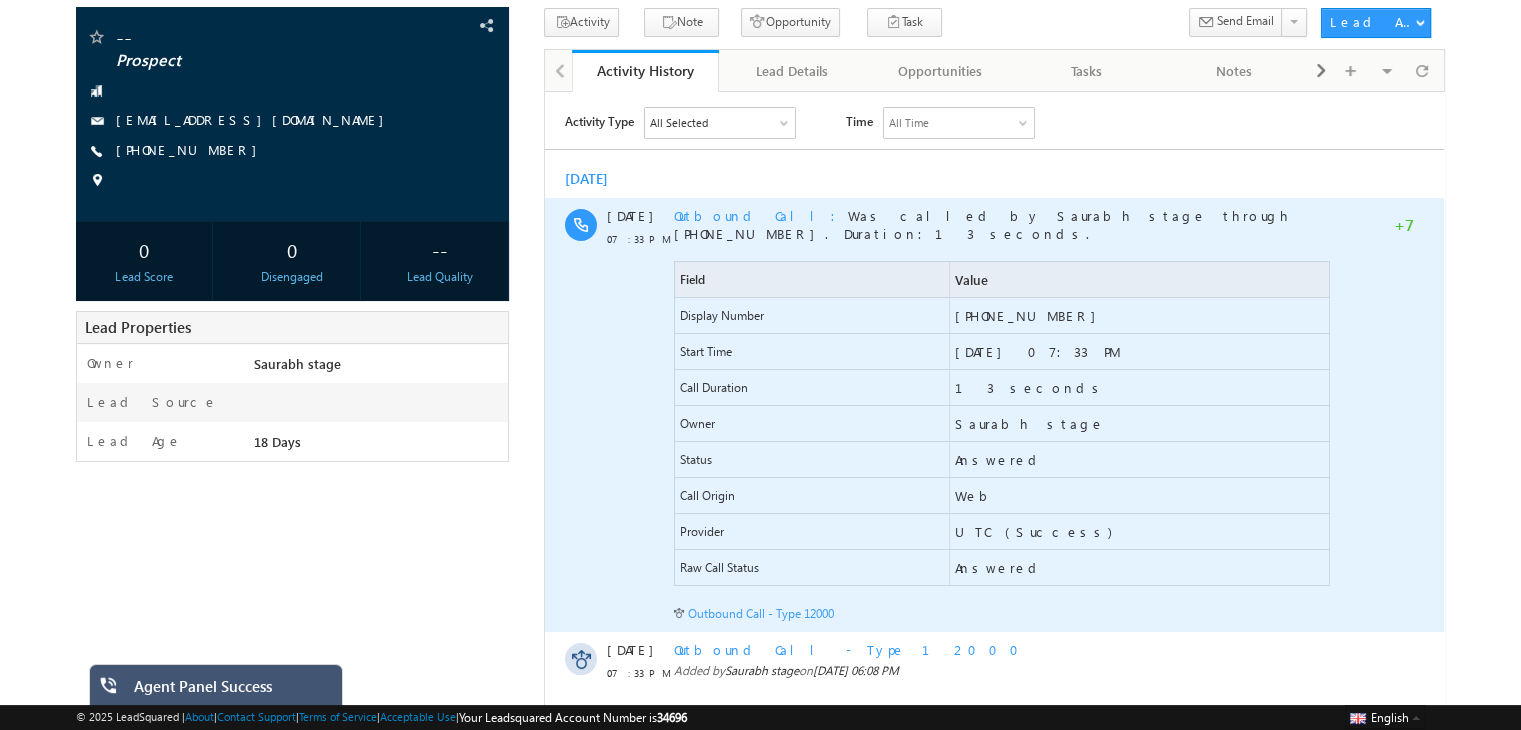 scroll, scrollTop: 132, scrollLeft: 0, axis: vertical 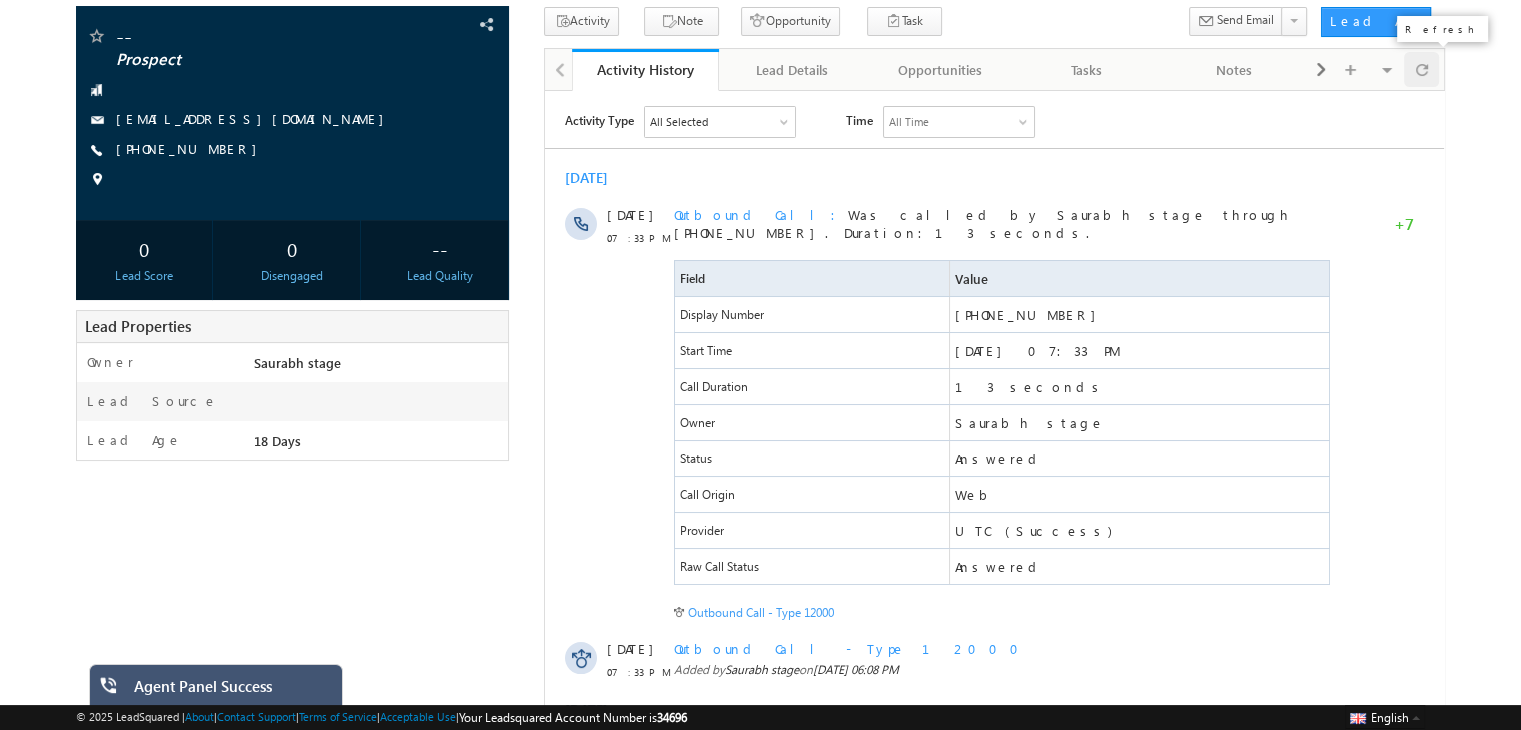 click at bounding box center (1421, 69) 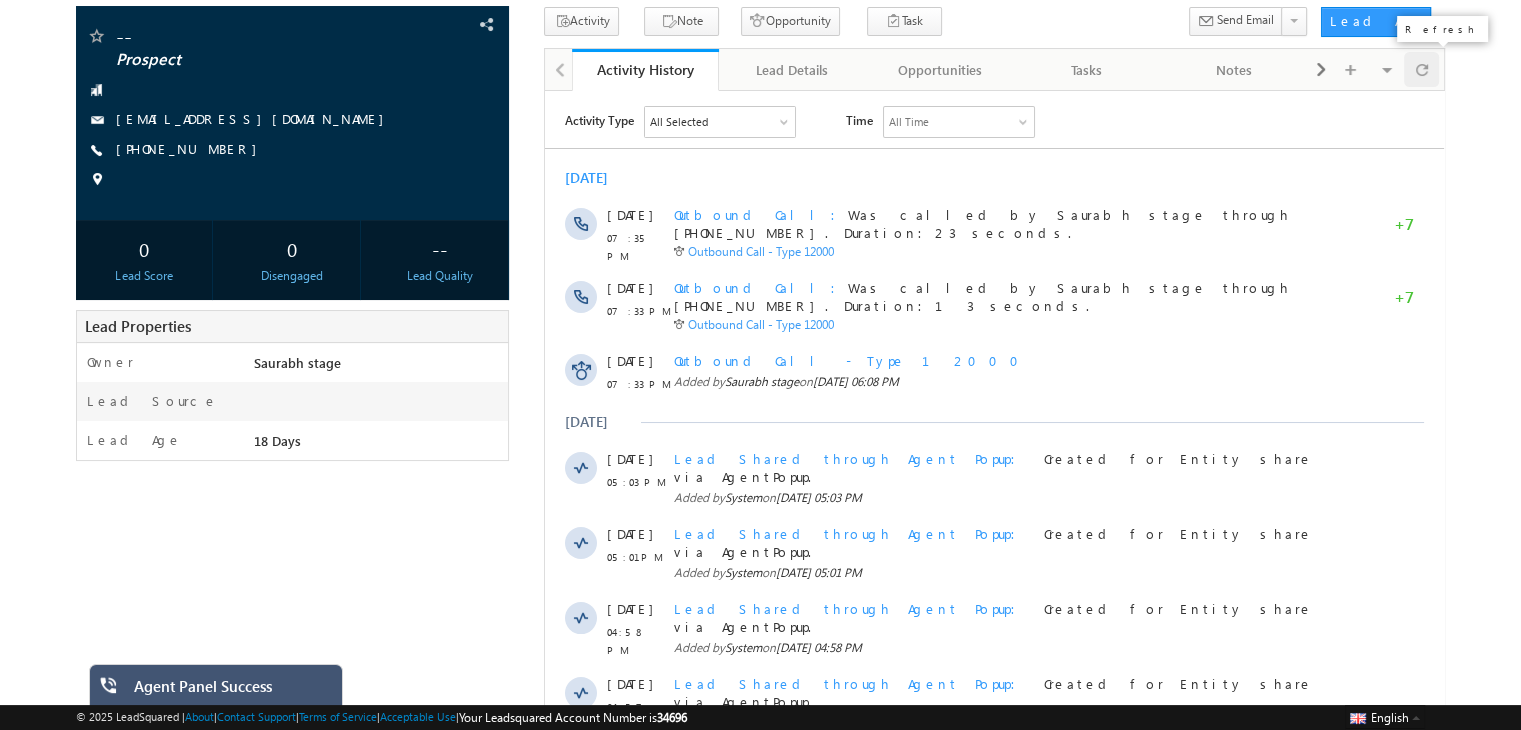 scroll, scrollTop: 0, scrollLeft: 0, axis: both 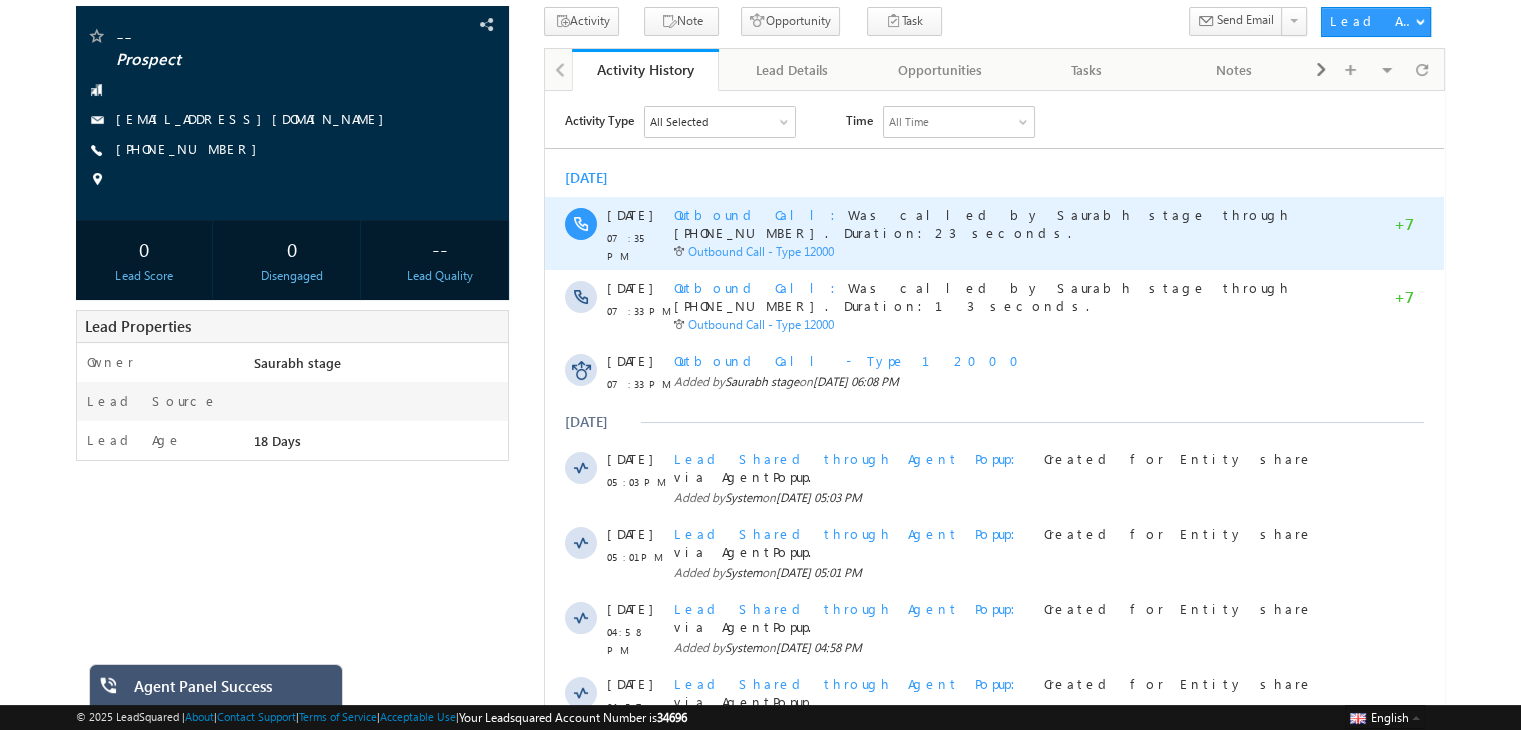 click on "Outbound Call" at bounding box center [761, 213] 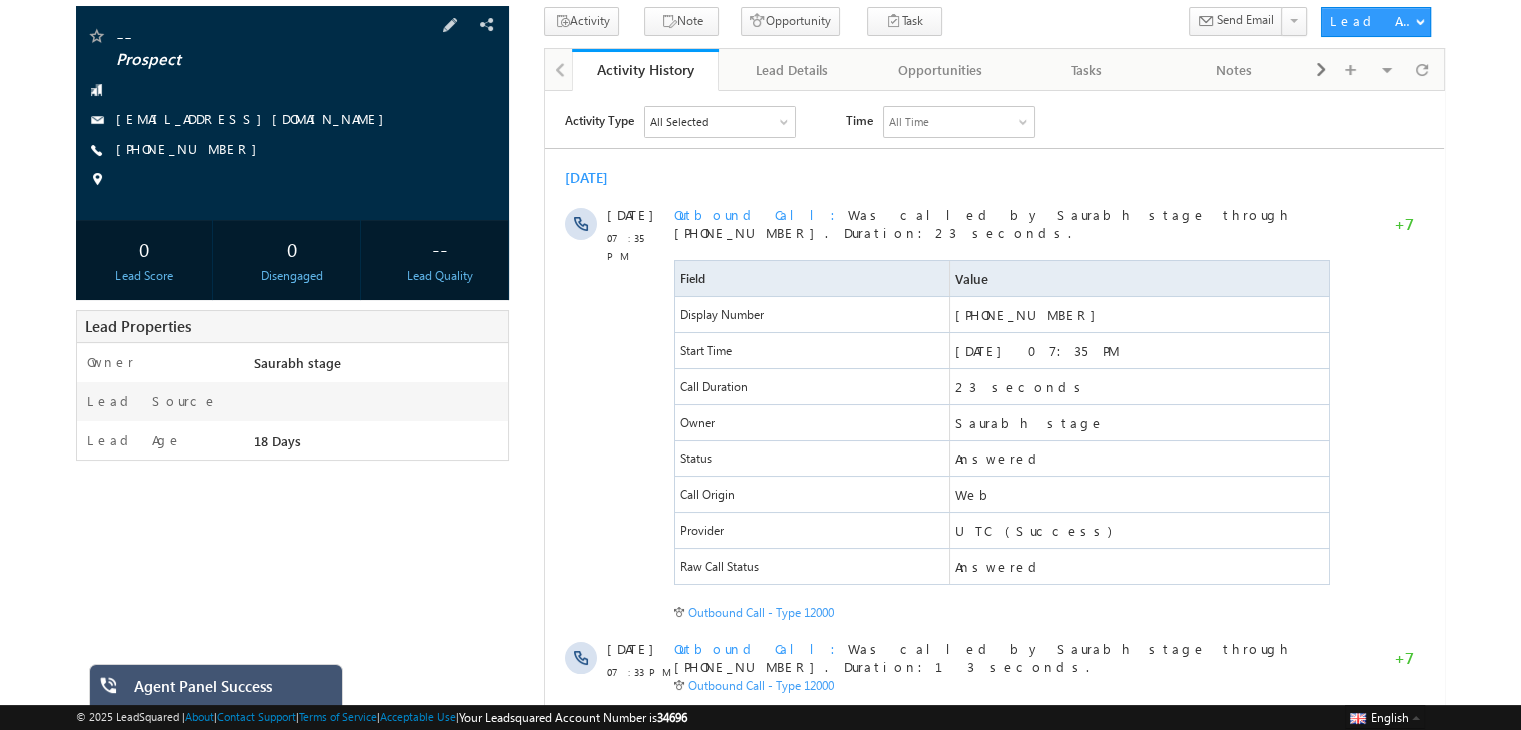 scroll, scrollTop: 0, scrollLeft: 0, axis: both 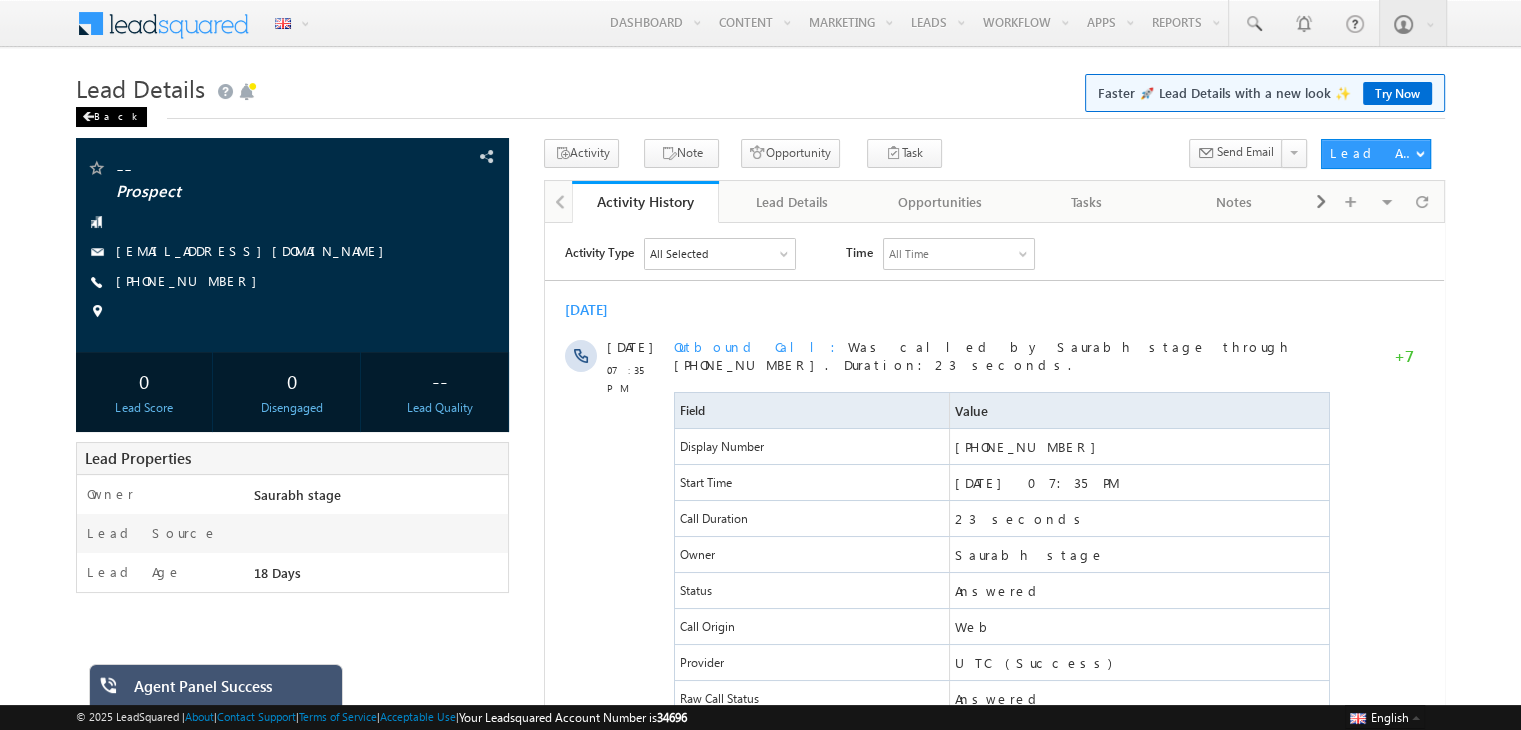 click on "Back" at bounding box center [111, 117] 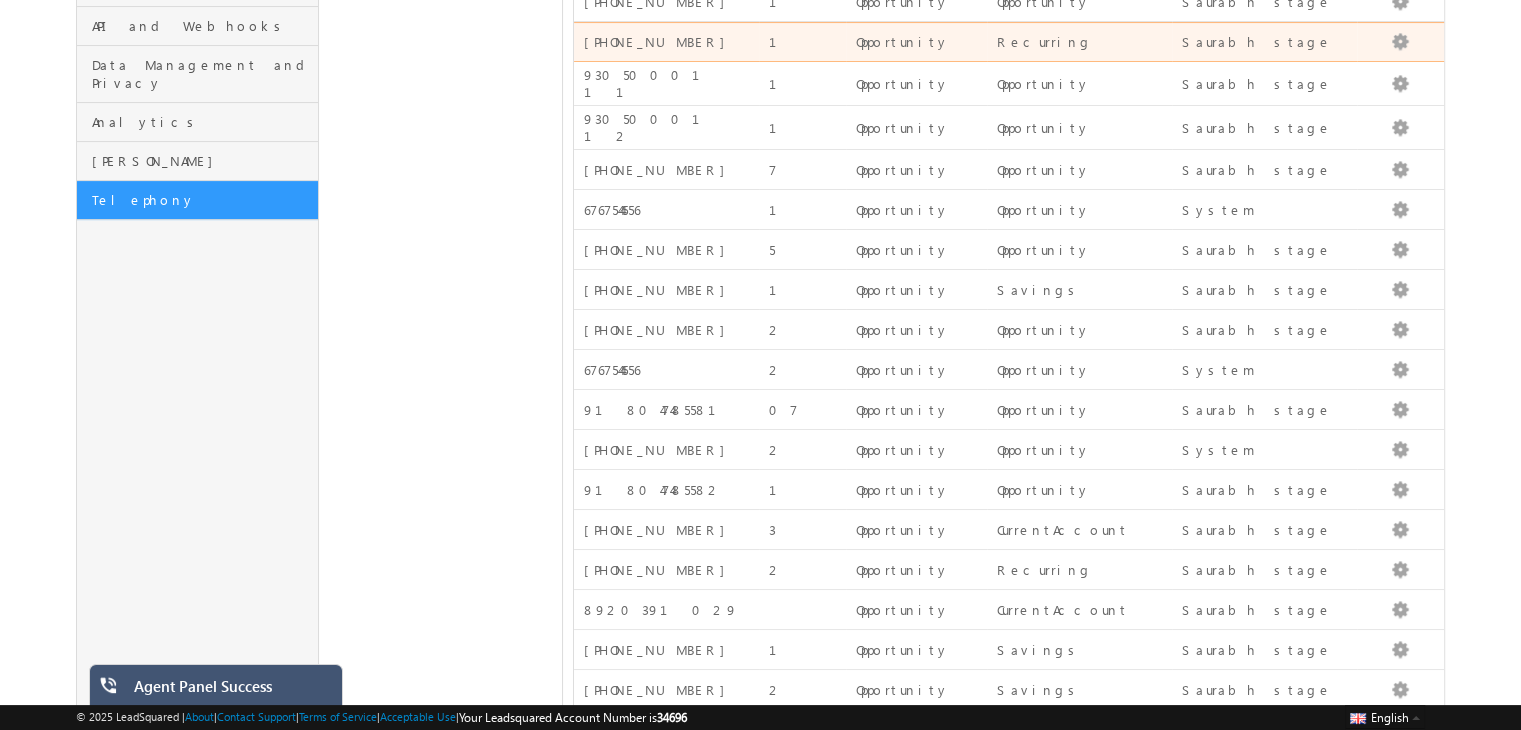 scroll, scrollTop: 685, scrollLeft: 0, axis: vertical 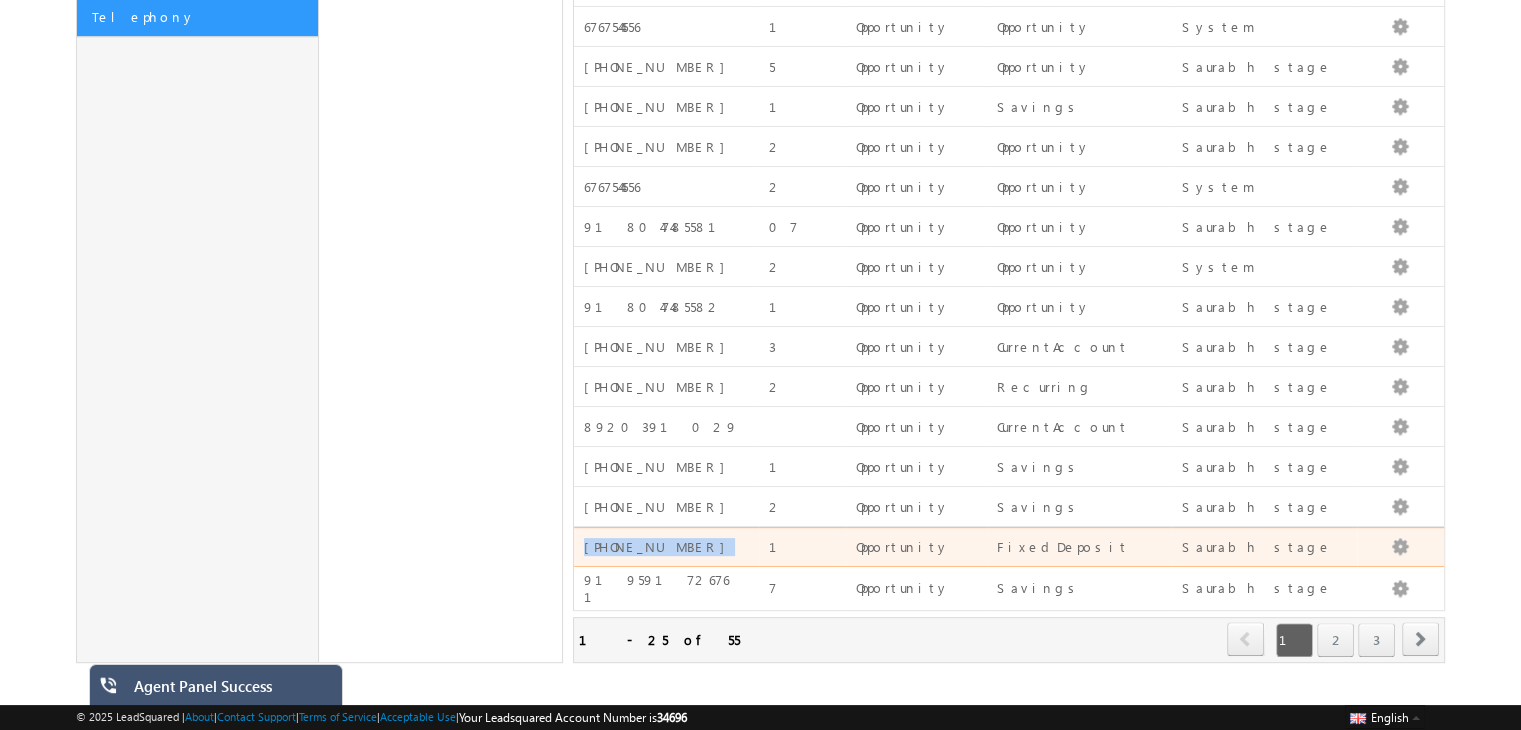 drag, startPoint x: 687, startPoint y: 537, endPoint x: 584, endPoint y: 553, distance: 104.23531 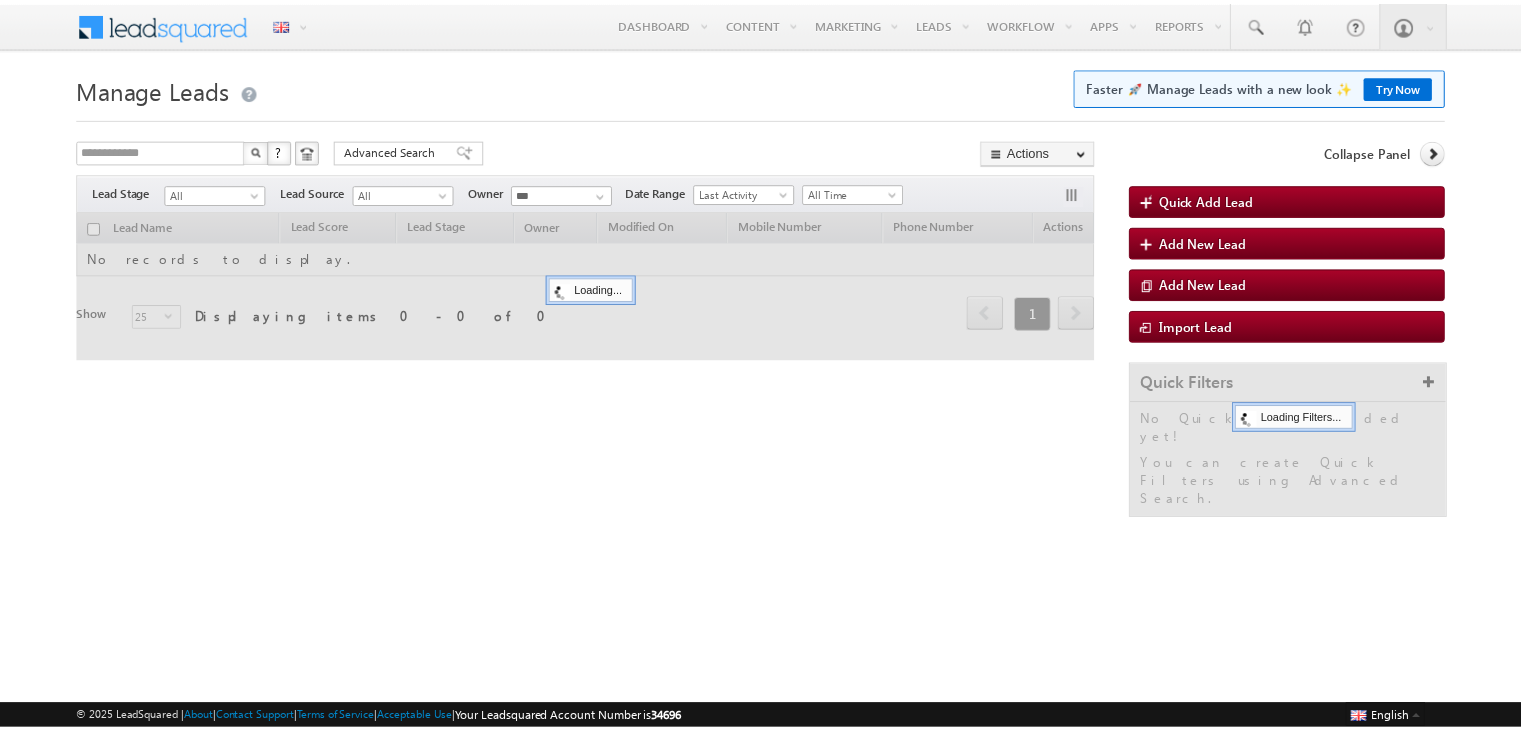 scroll, scrollTop: 0, scrollLeft: 0, axis: both 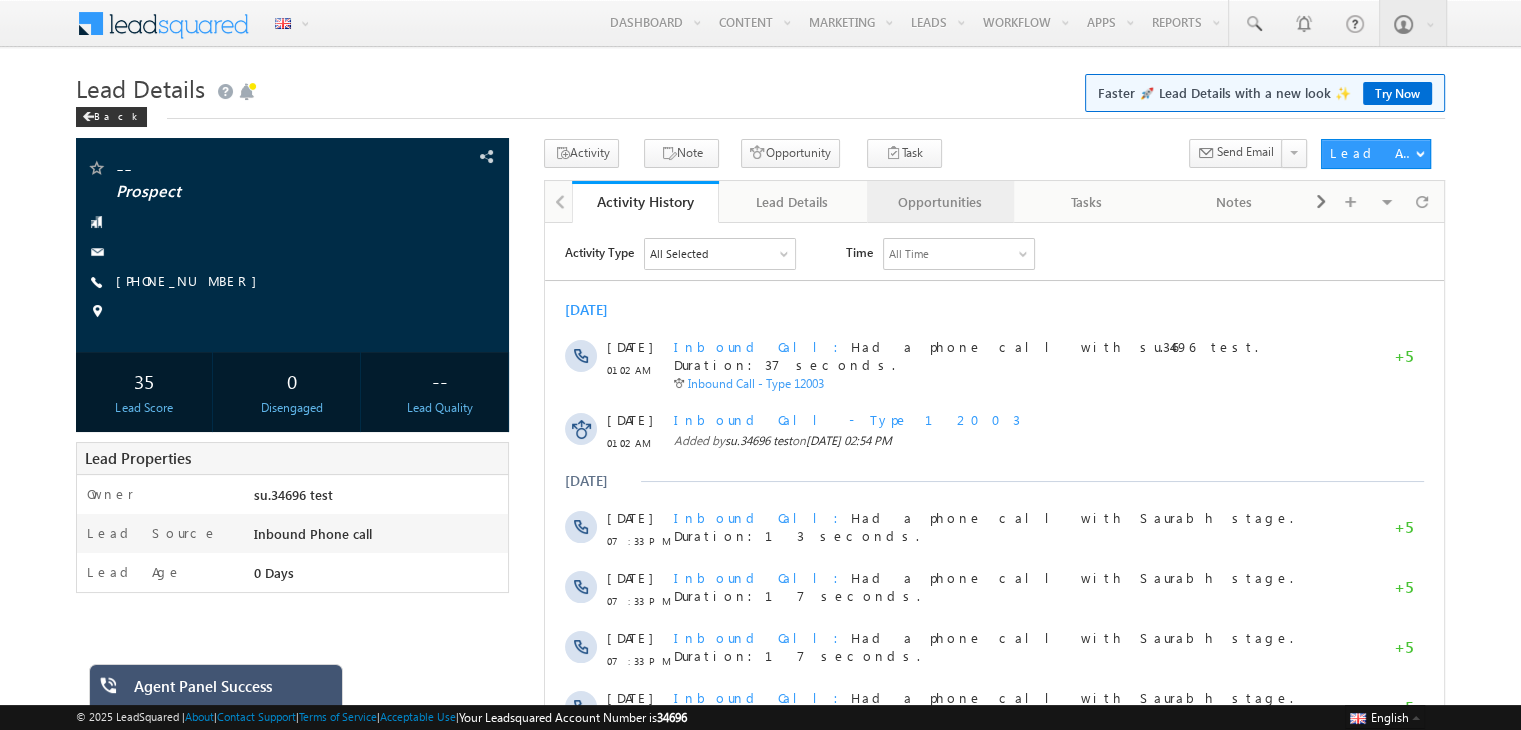 click on "Opportunities" at bounding box center [939, 202] 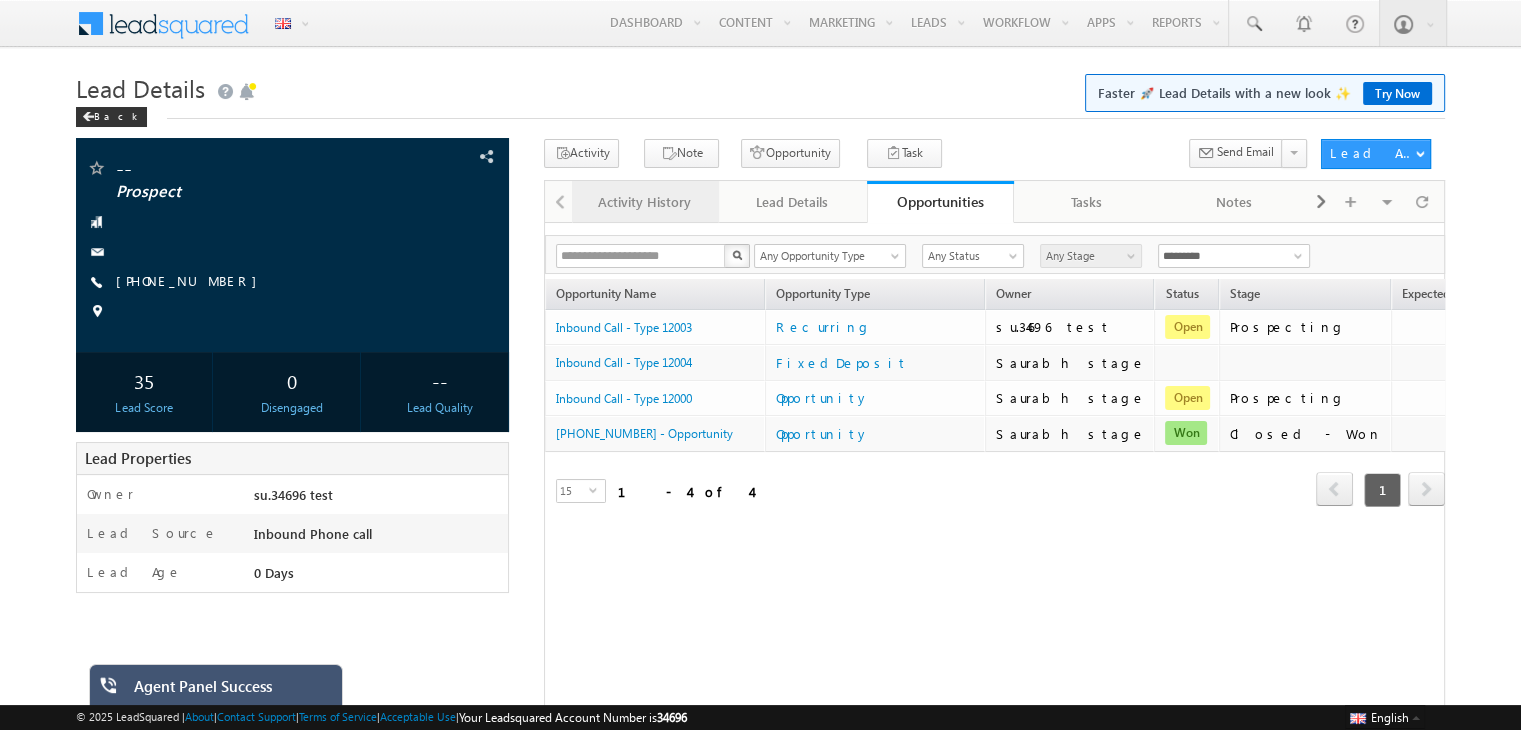 click on "Activity History" at bounding box center [644, 202] 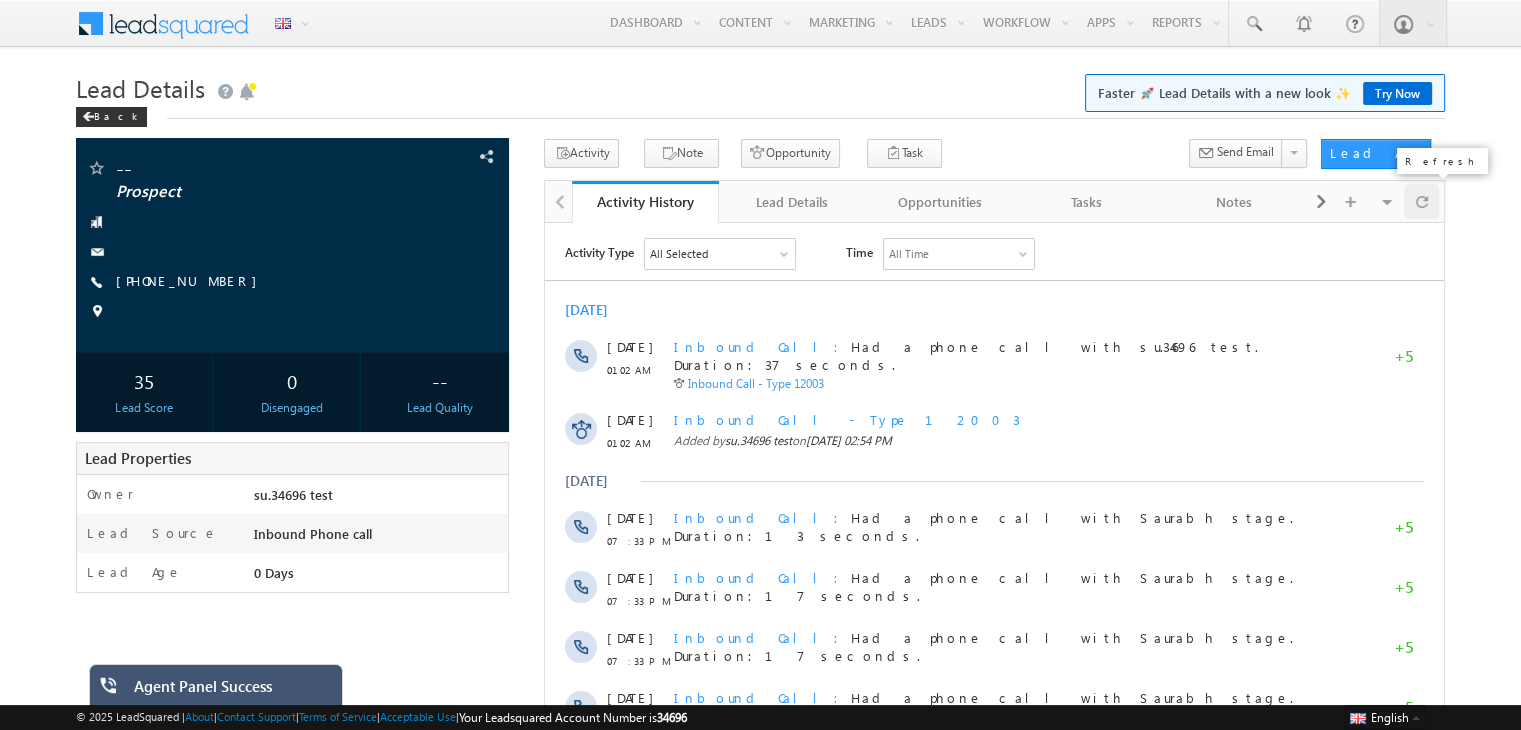 click at bounding box center (1422, 201) 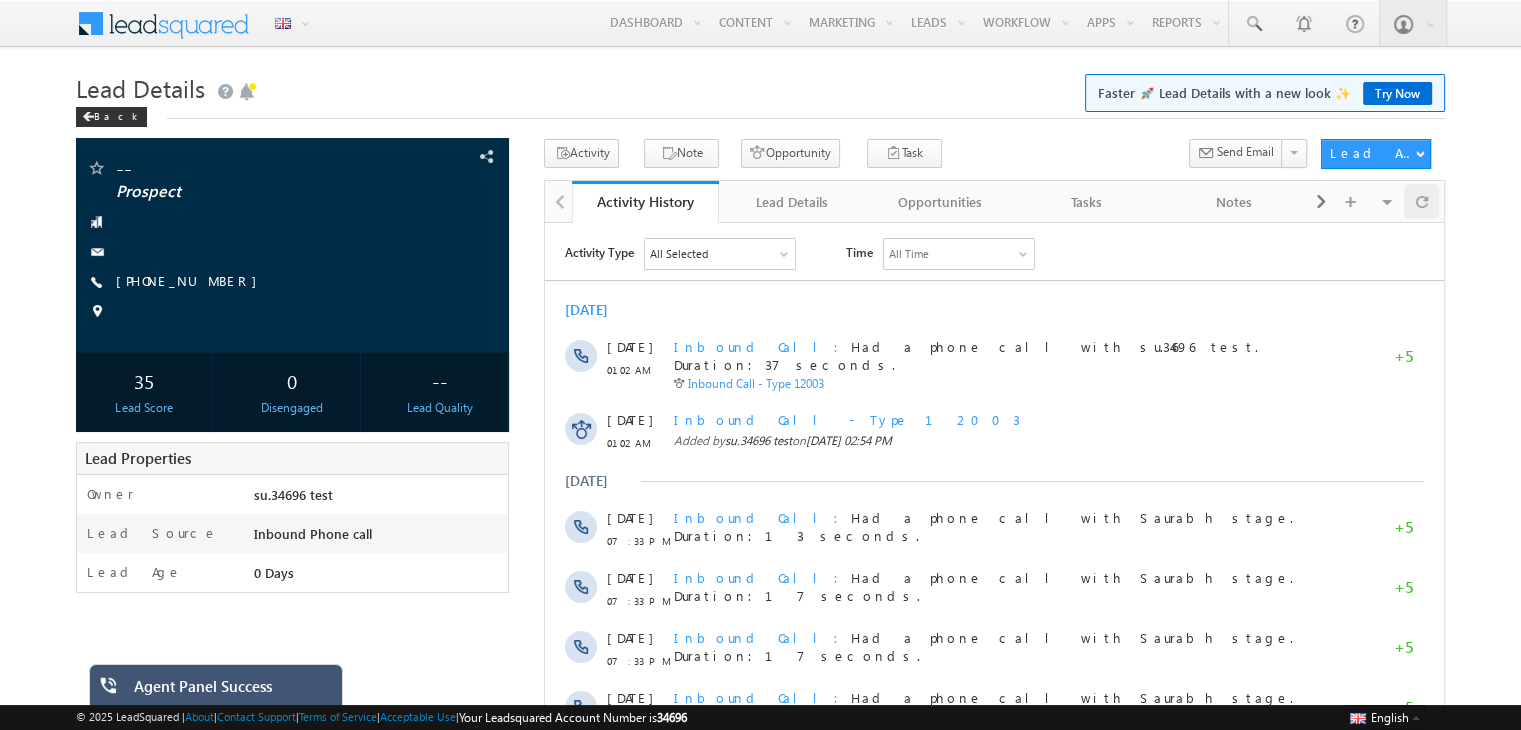 scroll, scrollTop: 0, scrollLeft: 0, axis: both 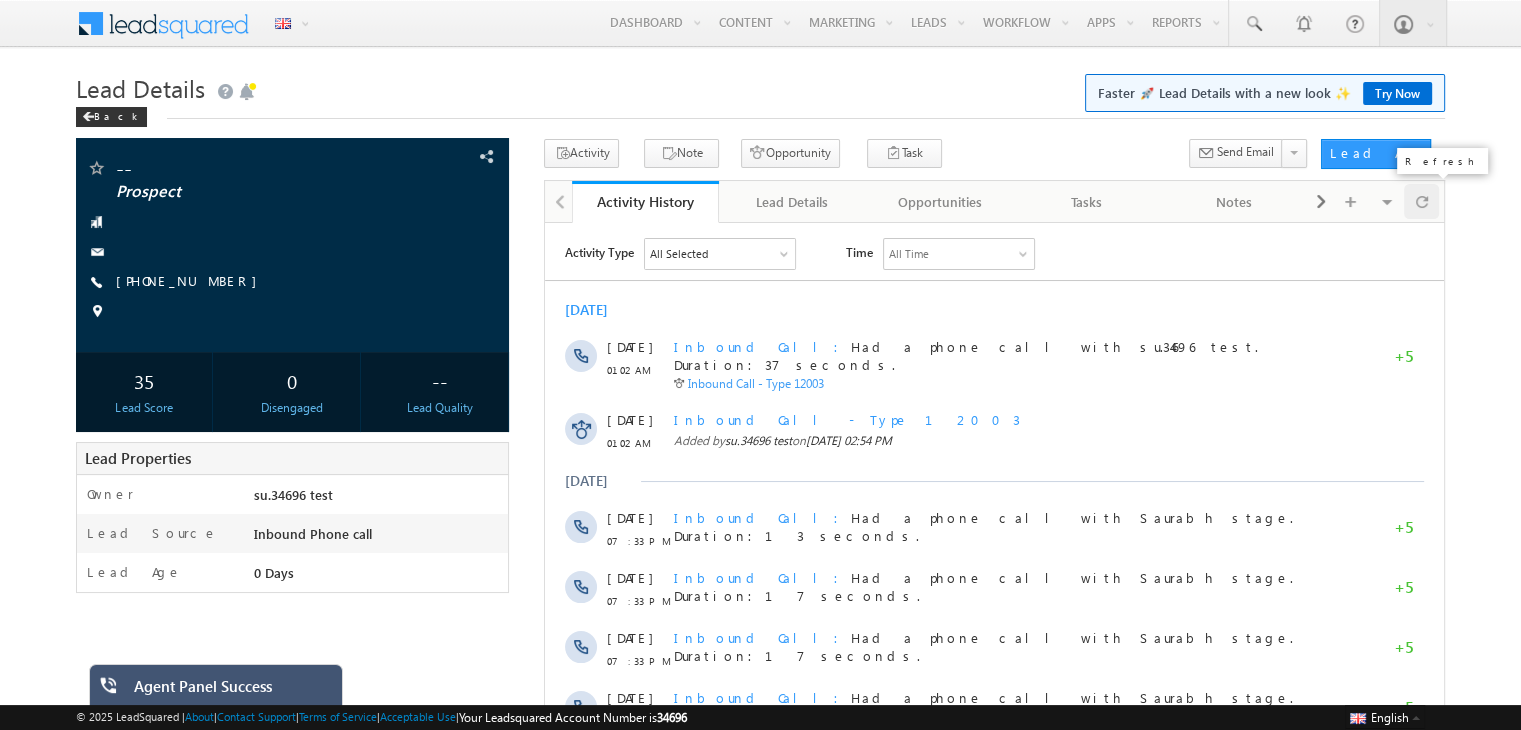click at bounding box center [1422, 201] 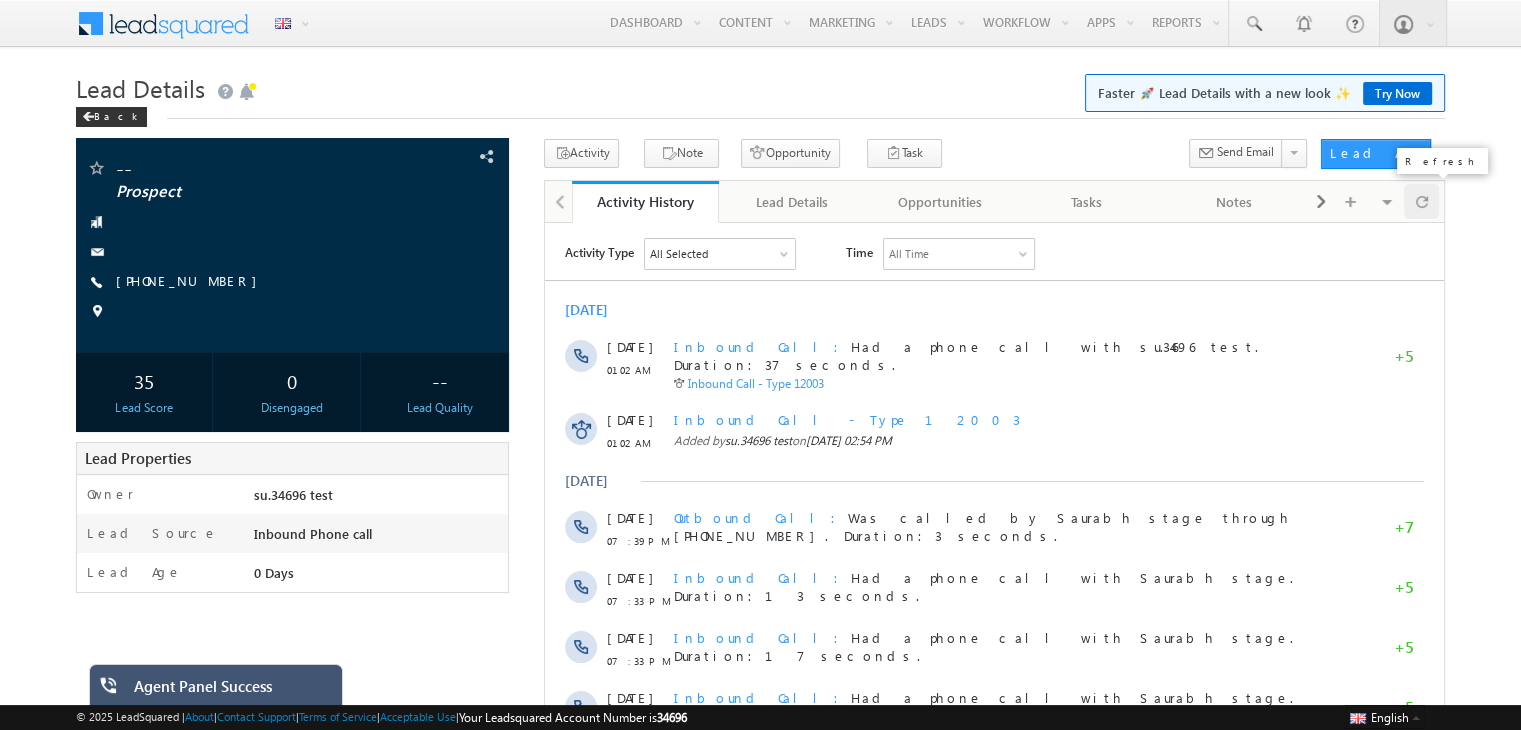 scroll, scrollTop: 0, scrollLeft: 0, axis: both 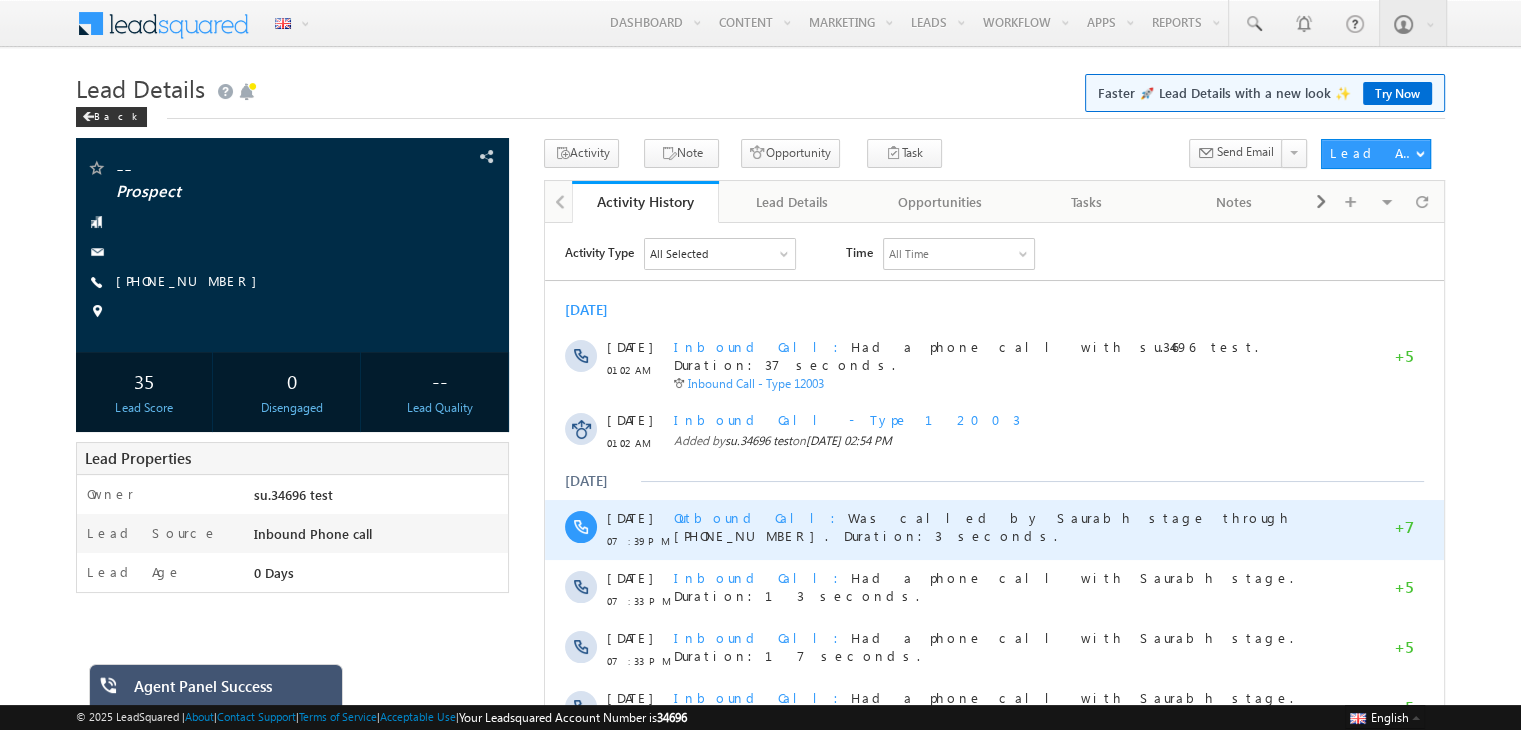click on "Outbound Call" at bounding box center (761, 516) 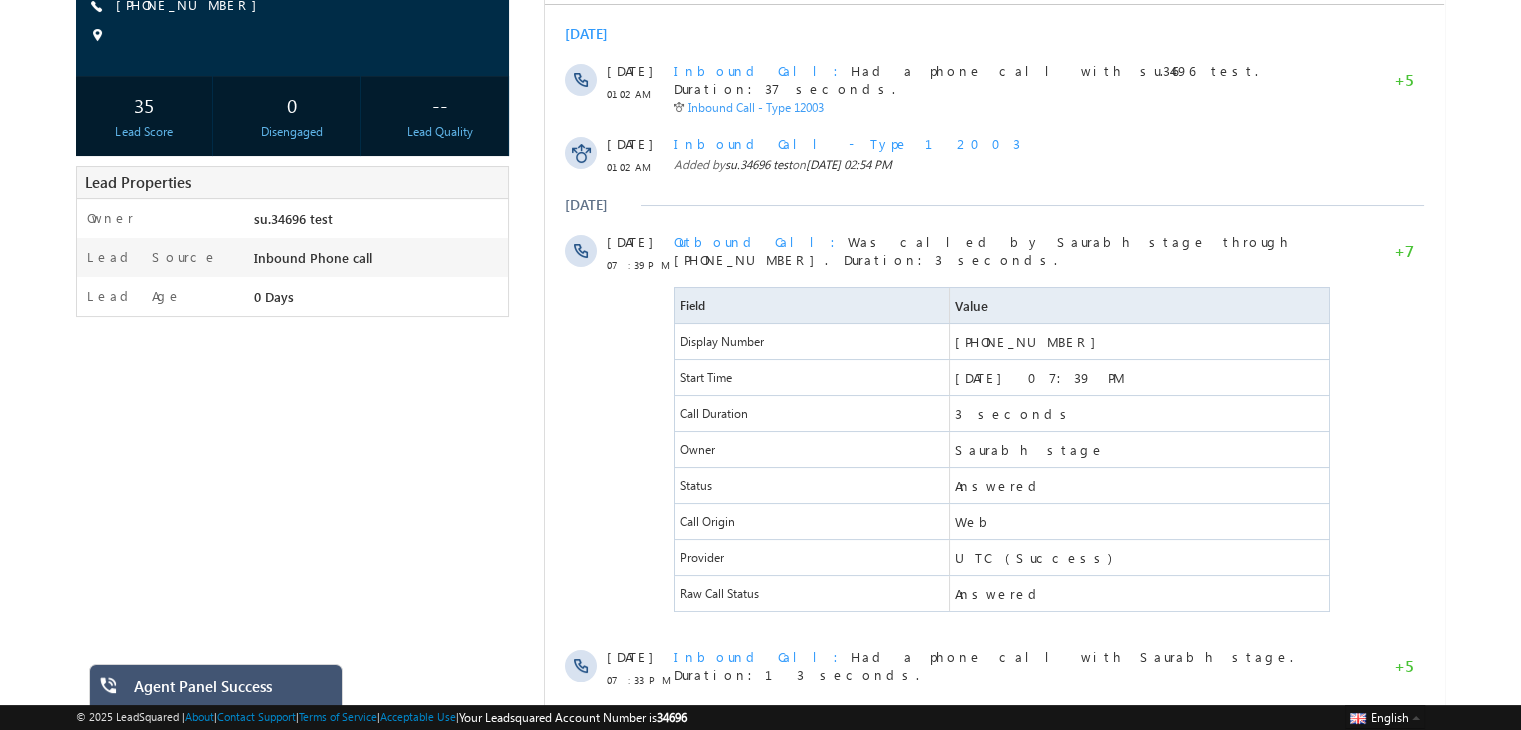 scroll, scrollTop: 0, scrollLeft: 0, axis: both 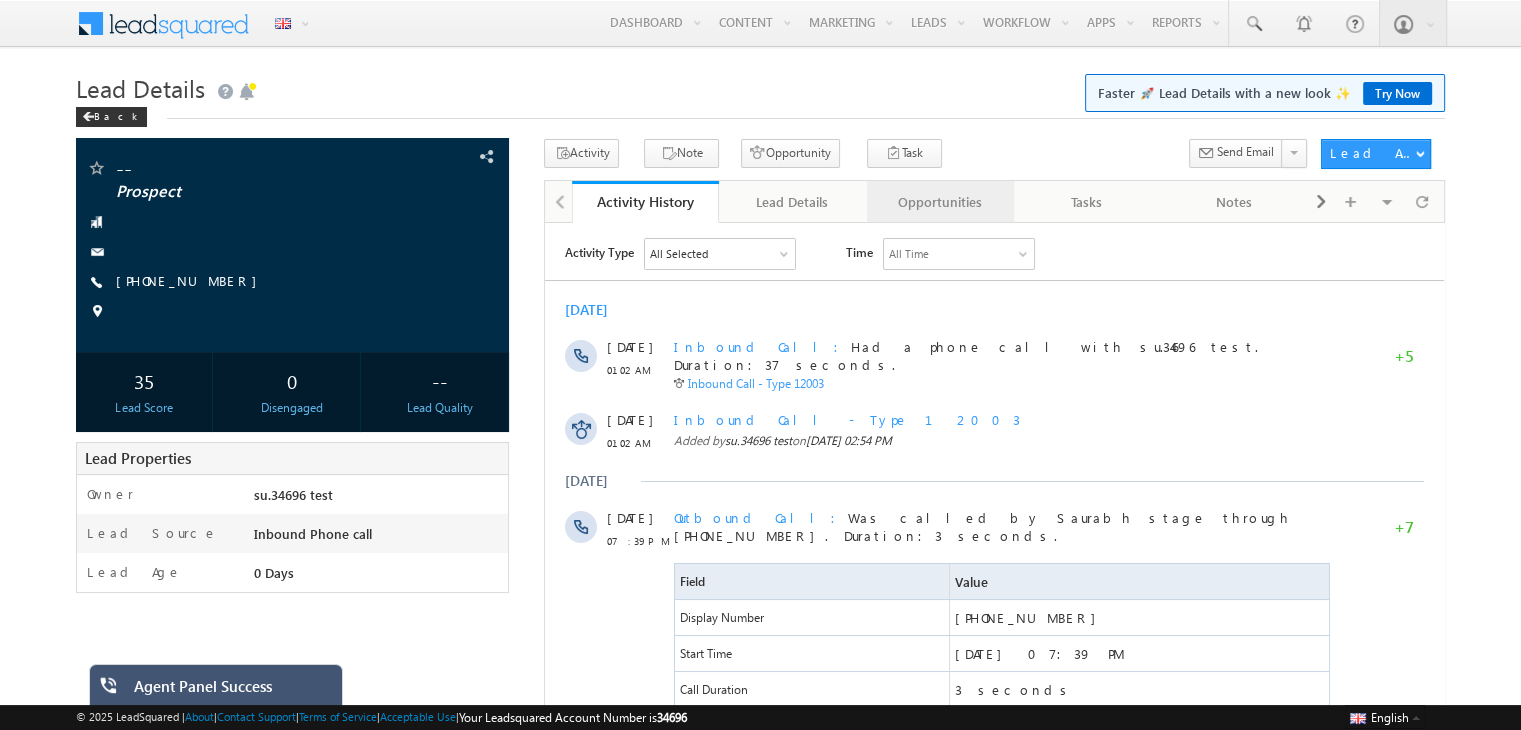 click on "Opportunities" at bounding box center [939, 202] 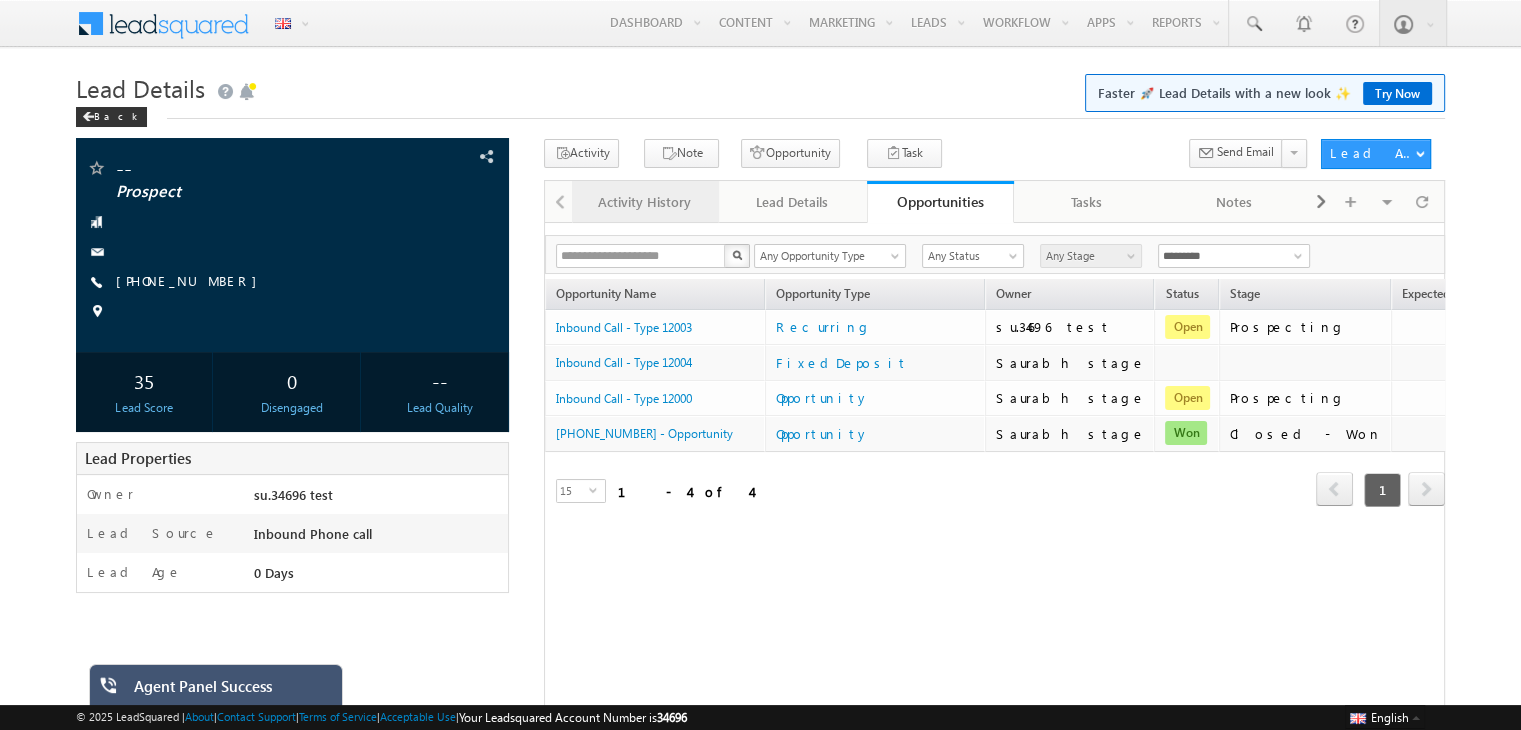 click on "Activity History" at bounding box center [644, 202] 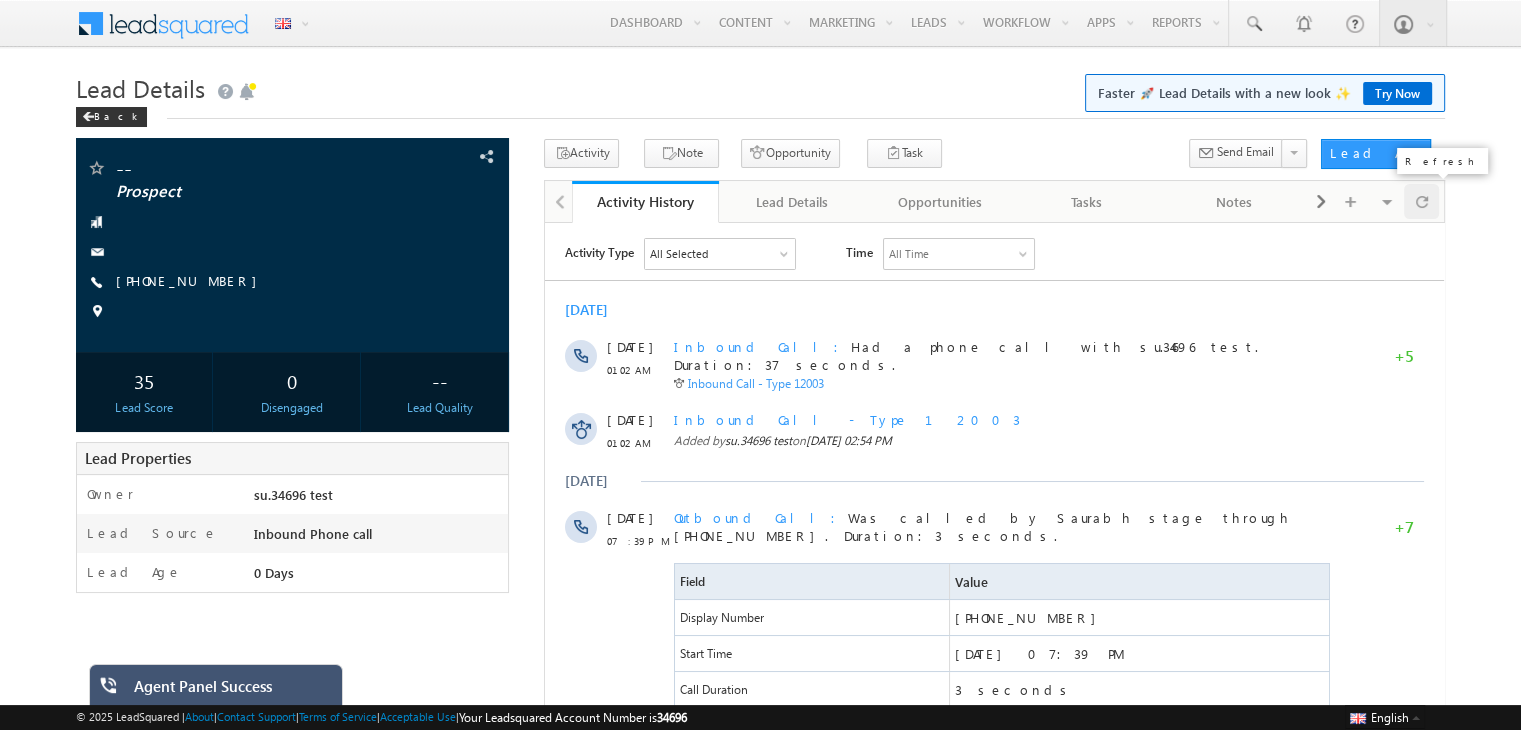 click at bounding box center (1421, 201) 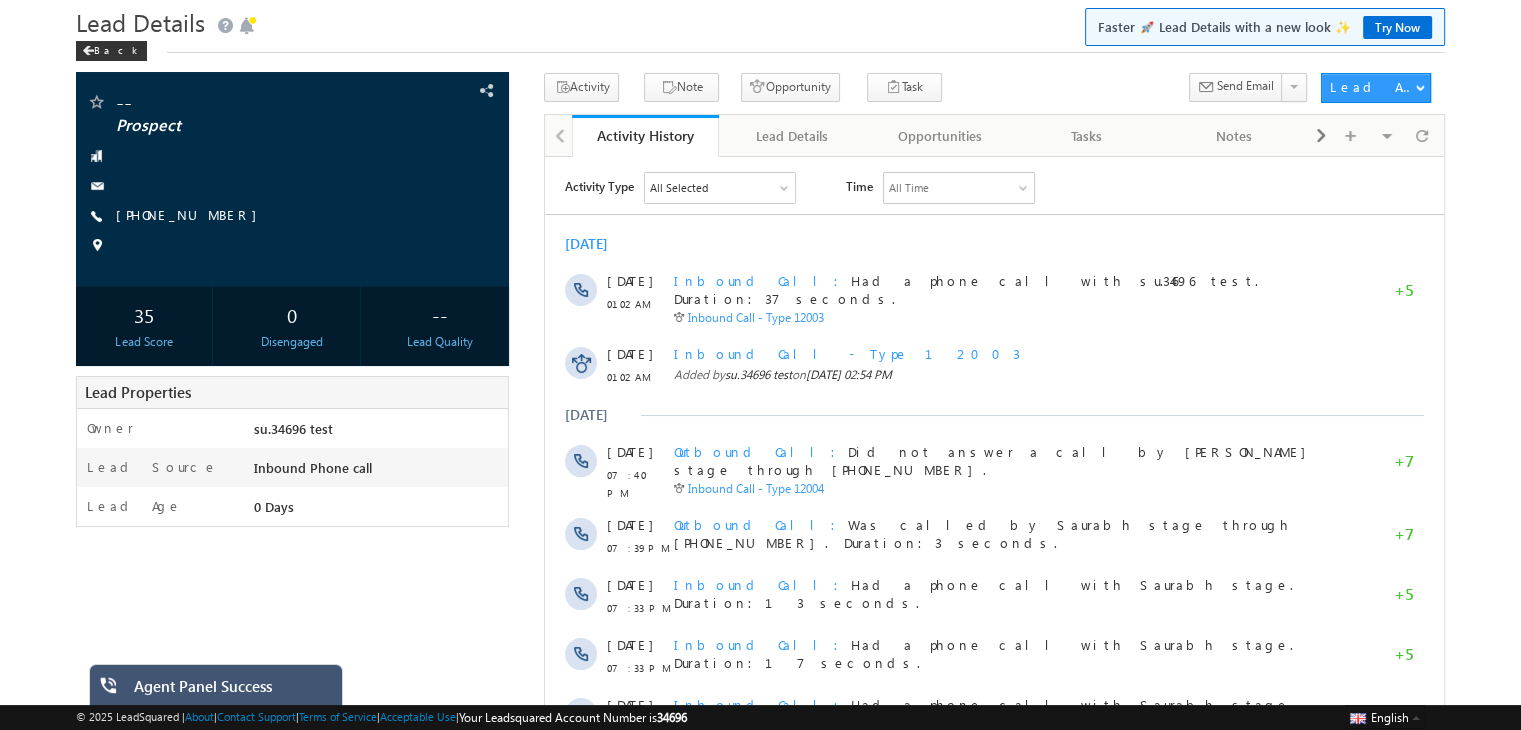 scroll, scrollTop: 68, scrollLeft: 0, axis: vertical 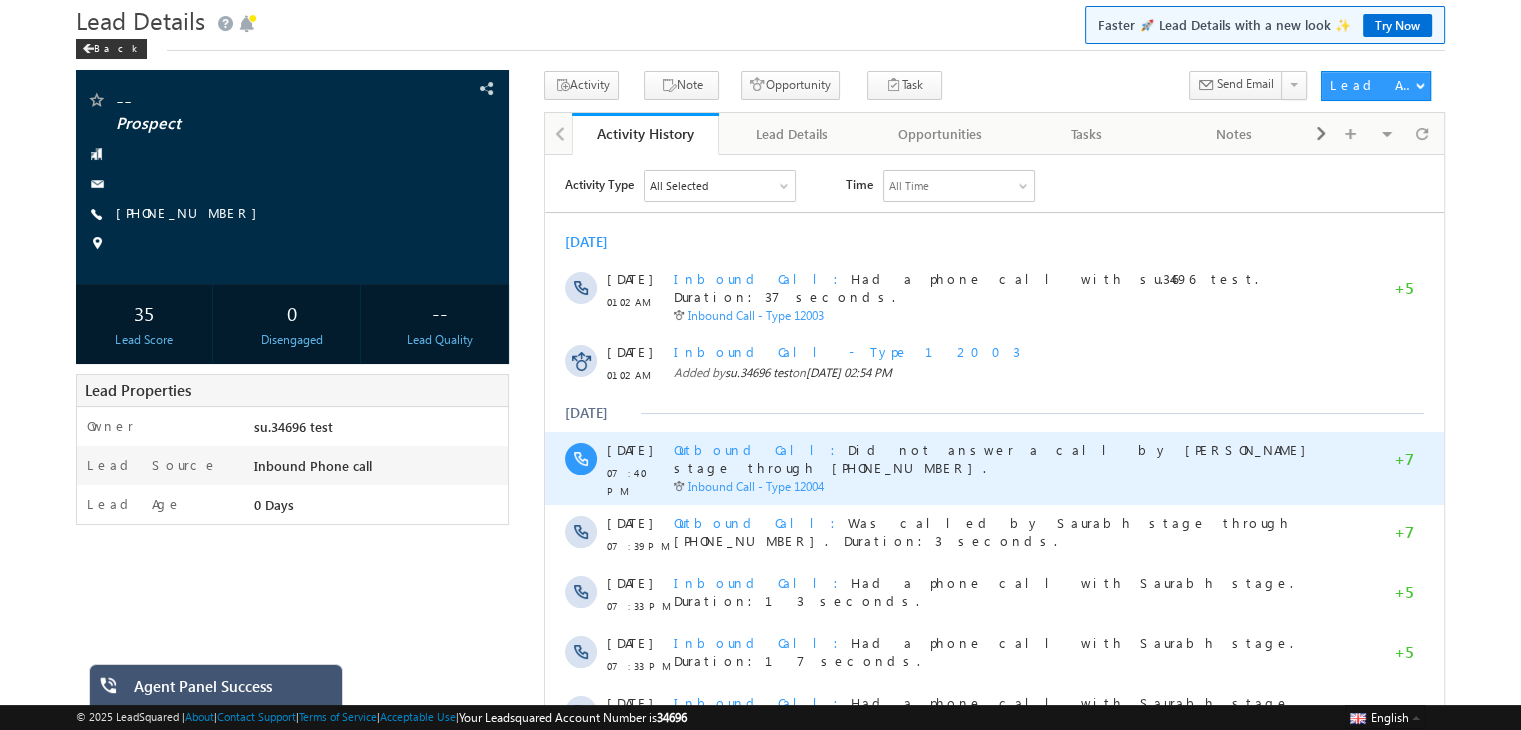 click on "Outbound Call" at bounding box center [761, 448] 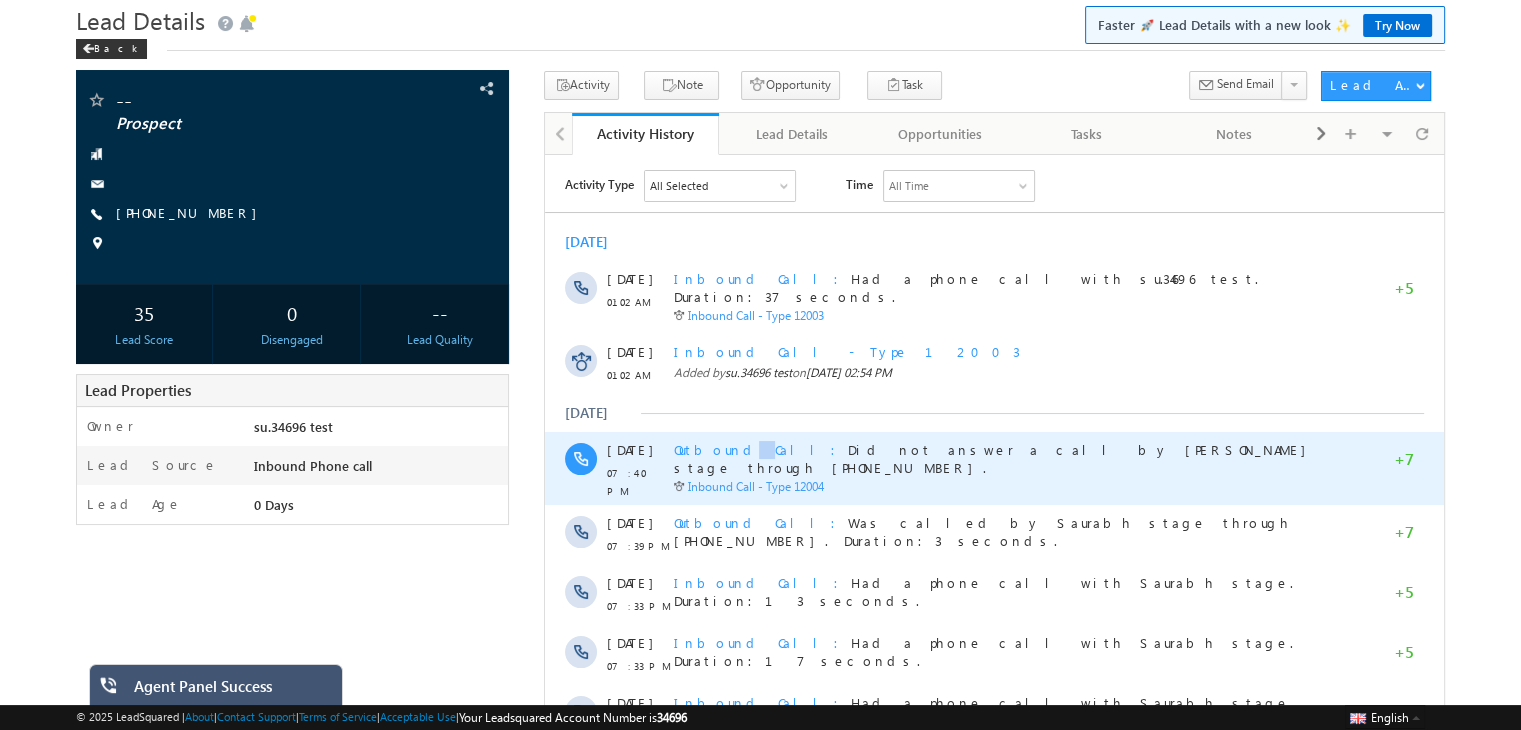 click on "Outbound Call" at bounding box center (761, 448) 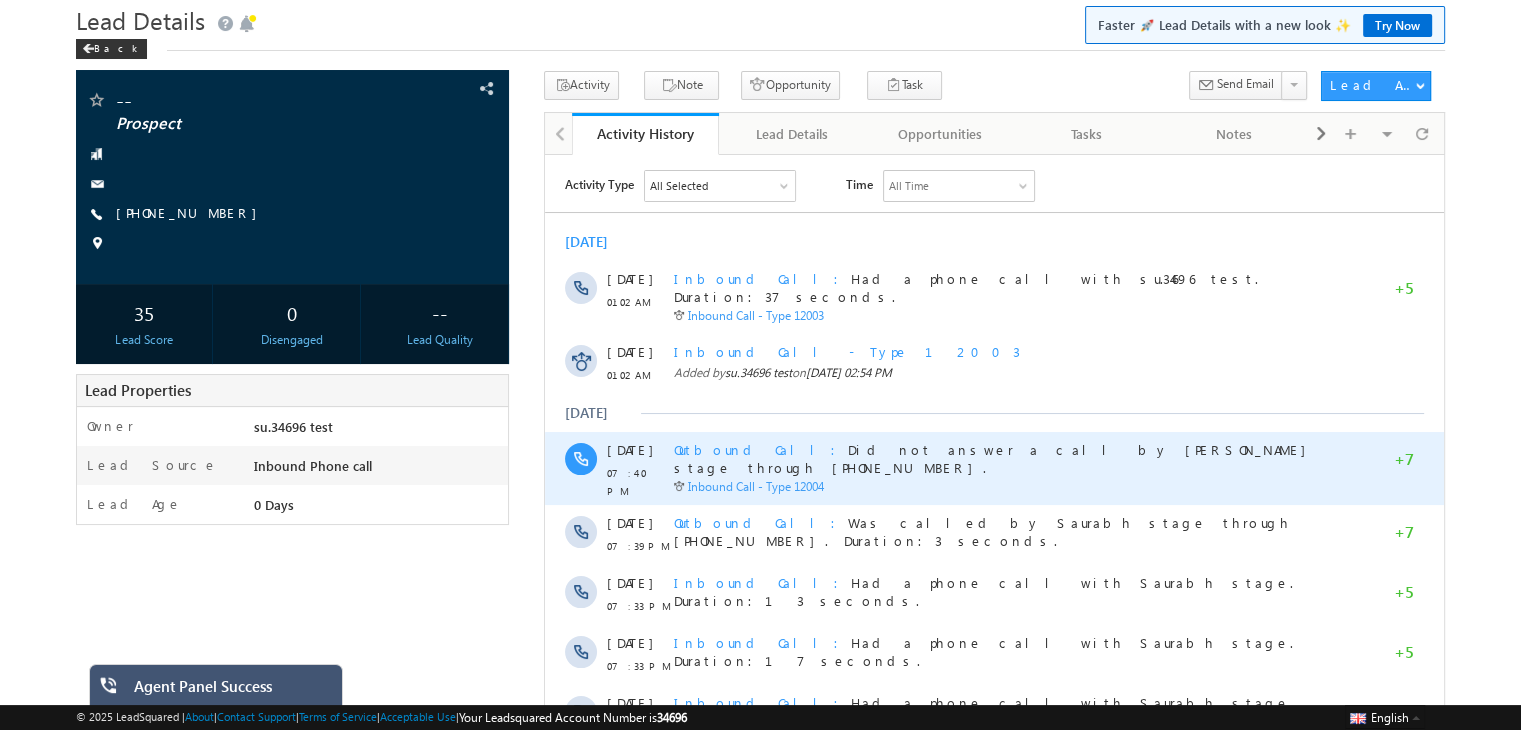 click on "Outbound Call" at bounding box center (761, 448) 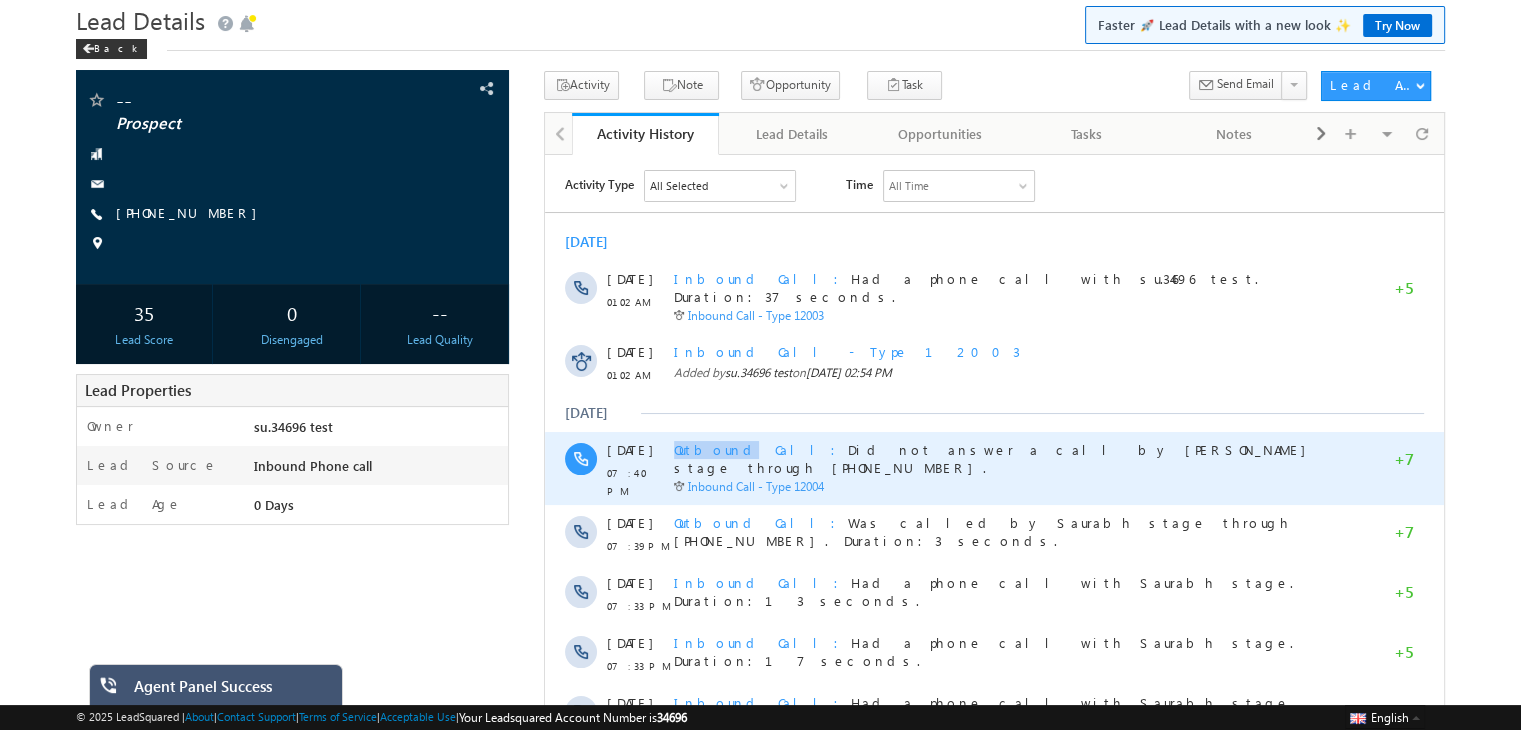 click on "Outbound Call" at bounding box center (761, 448) 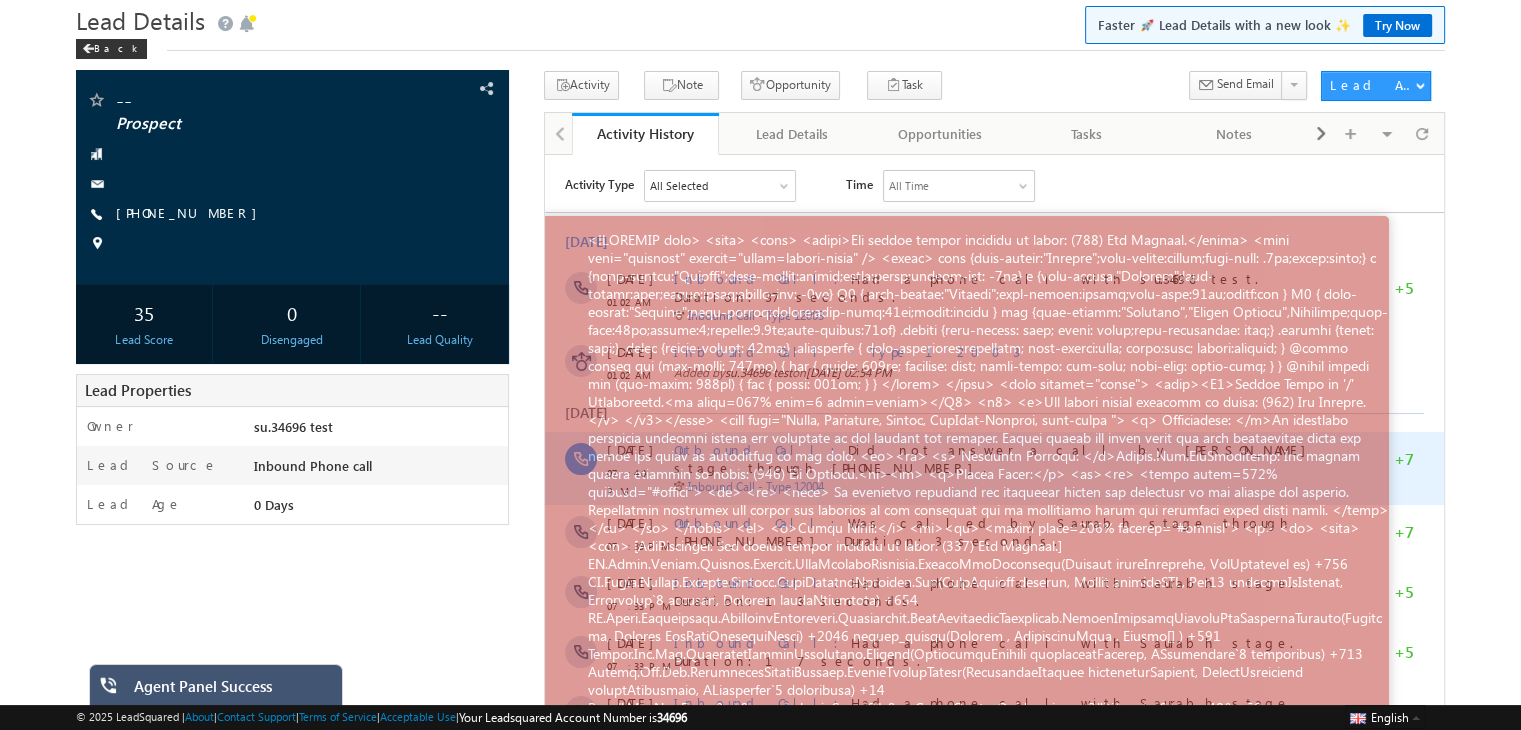 click at bounding box center (988, 914) 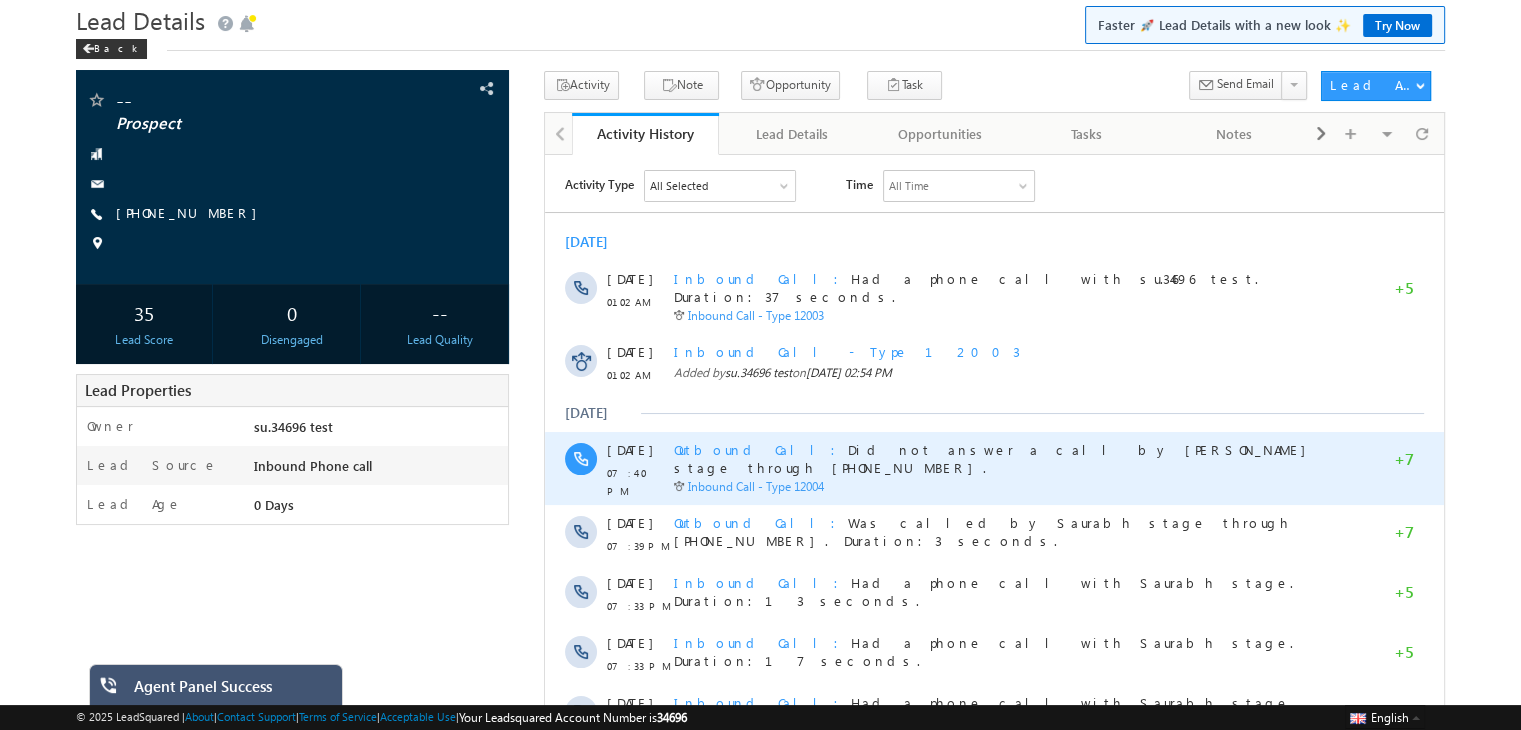 click on "Outbound Call" at bounding box center [761, 448] 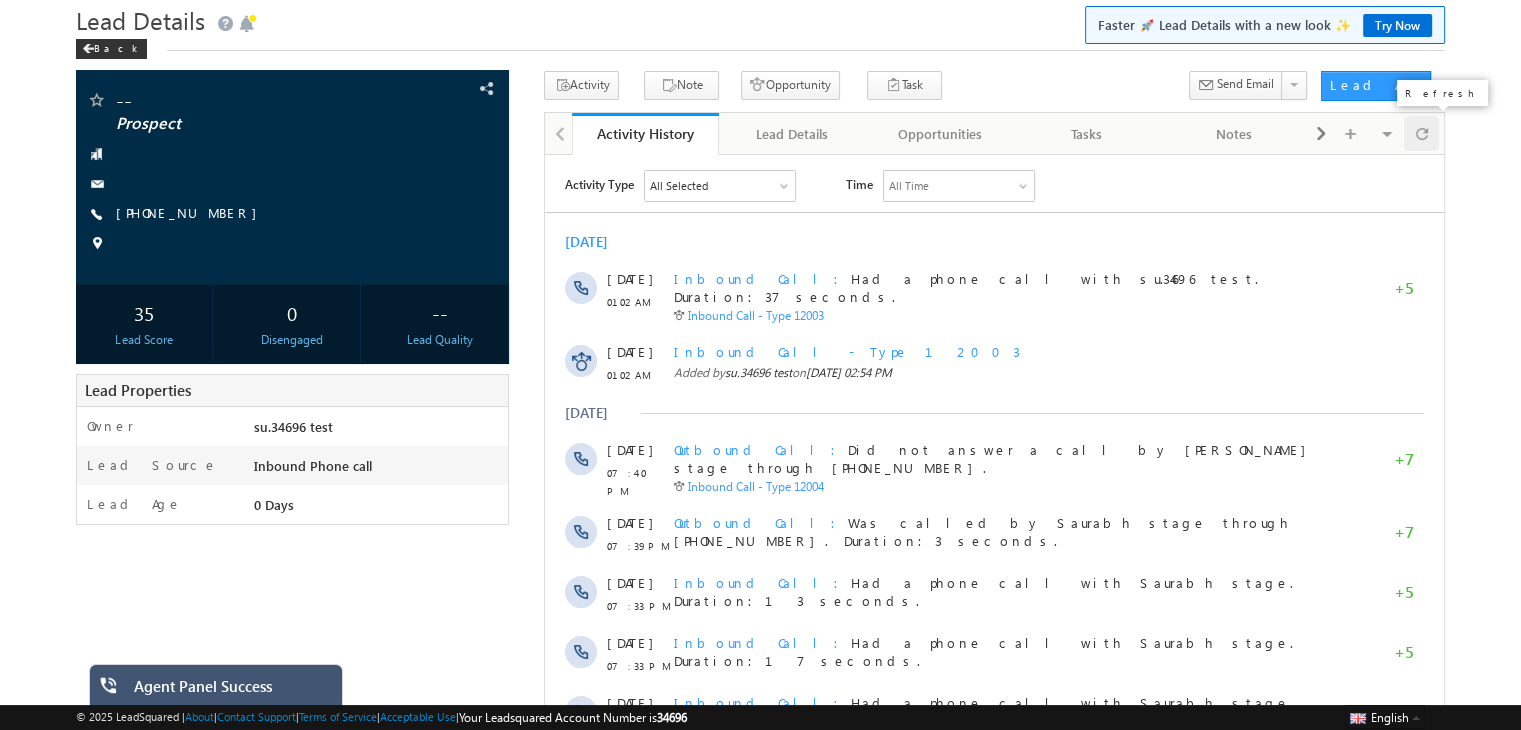 click at bounding box center (1422, 133) 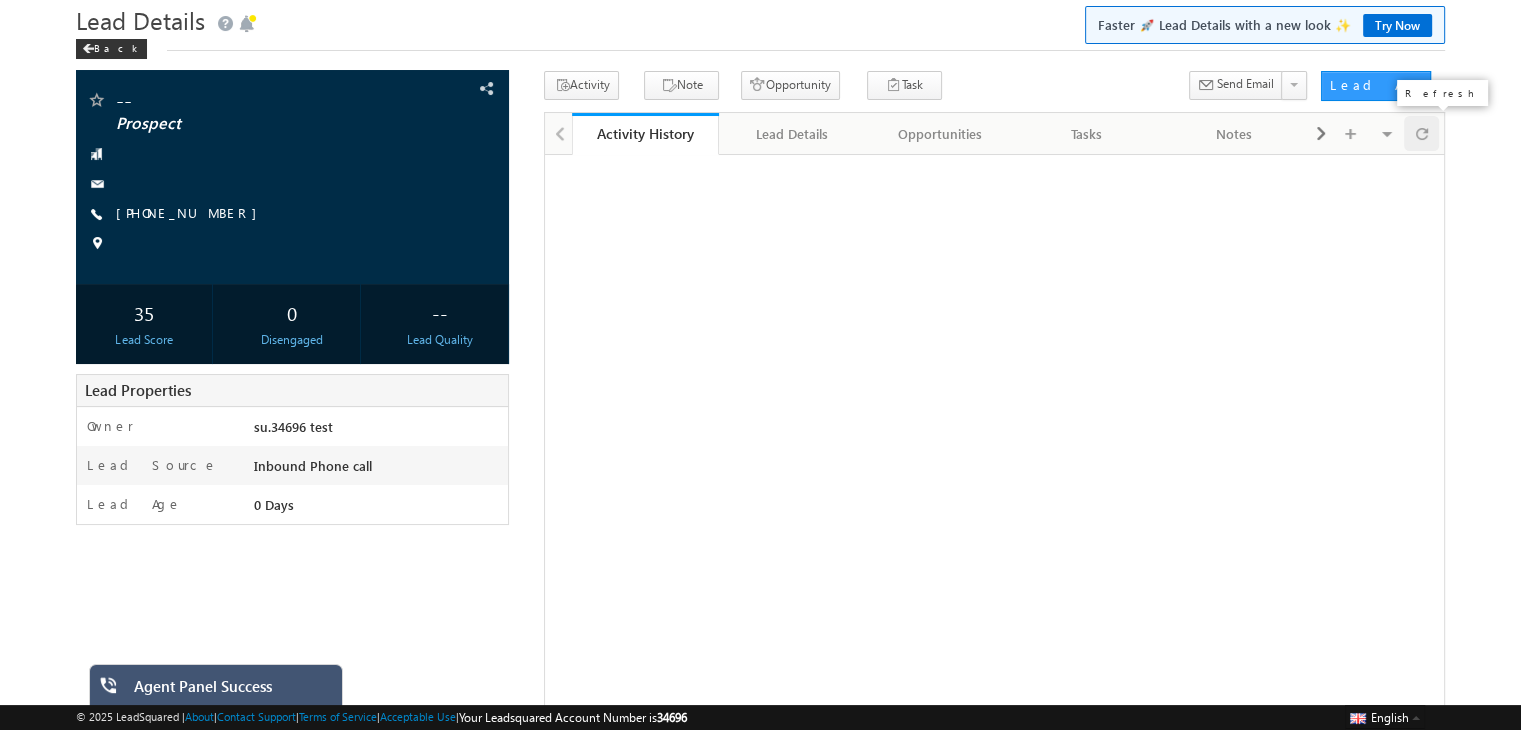 click at bounding box center (1422, 133) 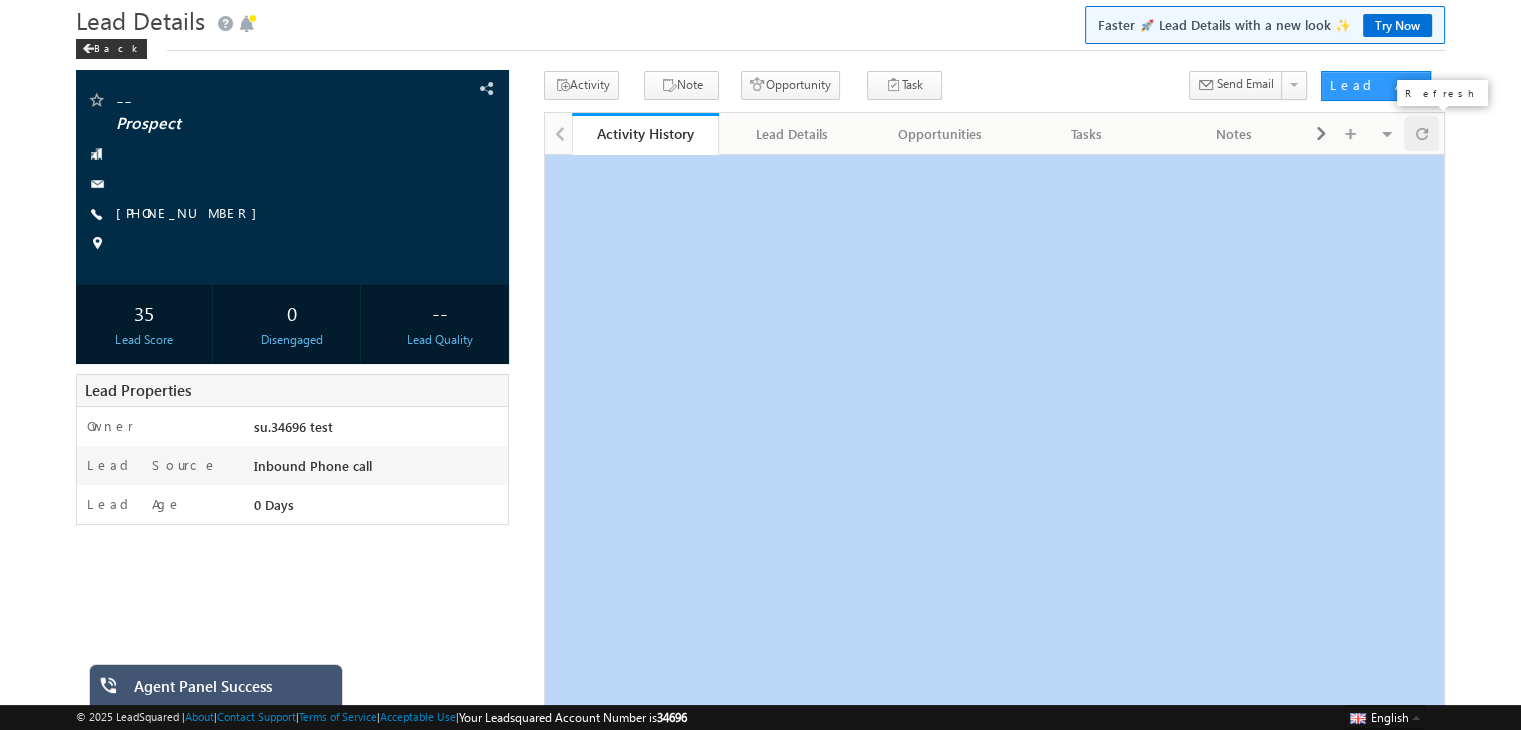 click at bounding box center [1422, 133] 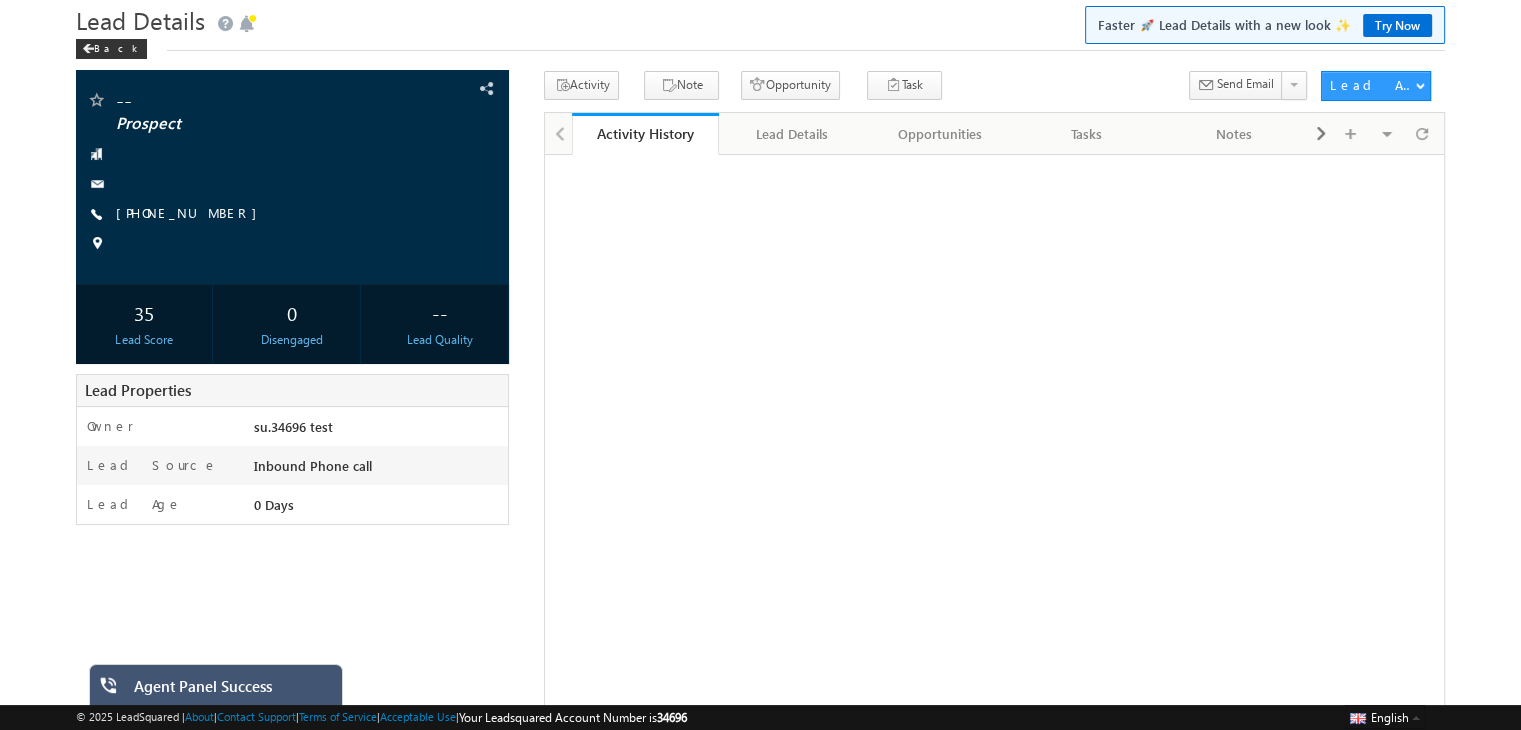 click on "Back" at bounding box center (760, 44) 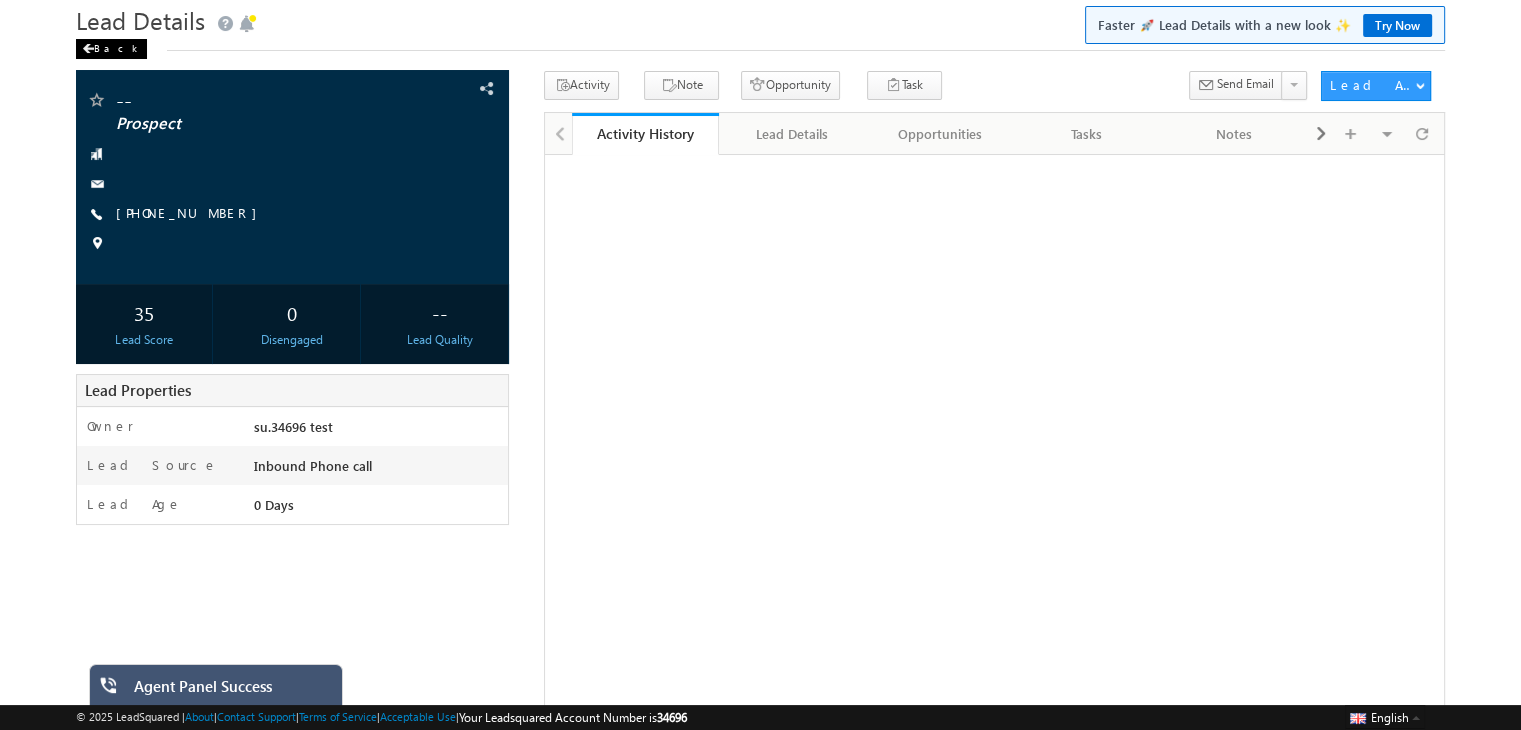 click on "Back" at bounding box center [111, 49] 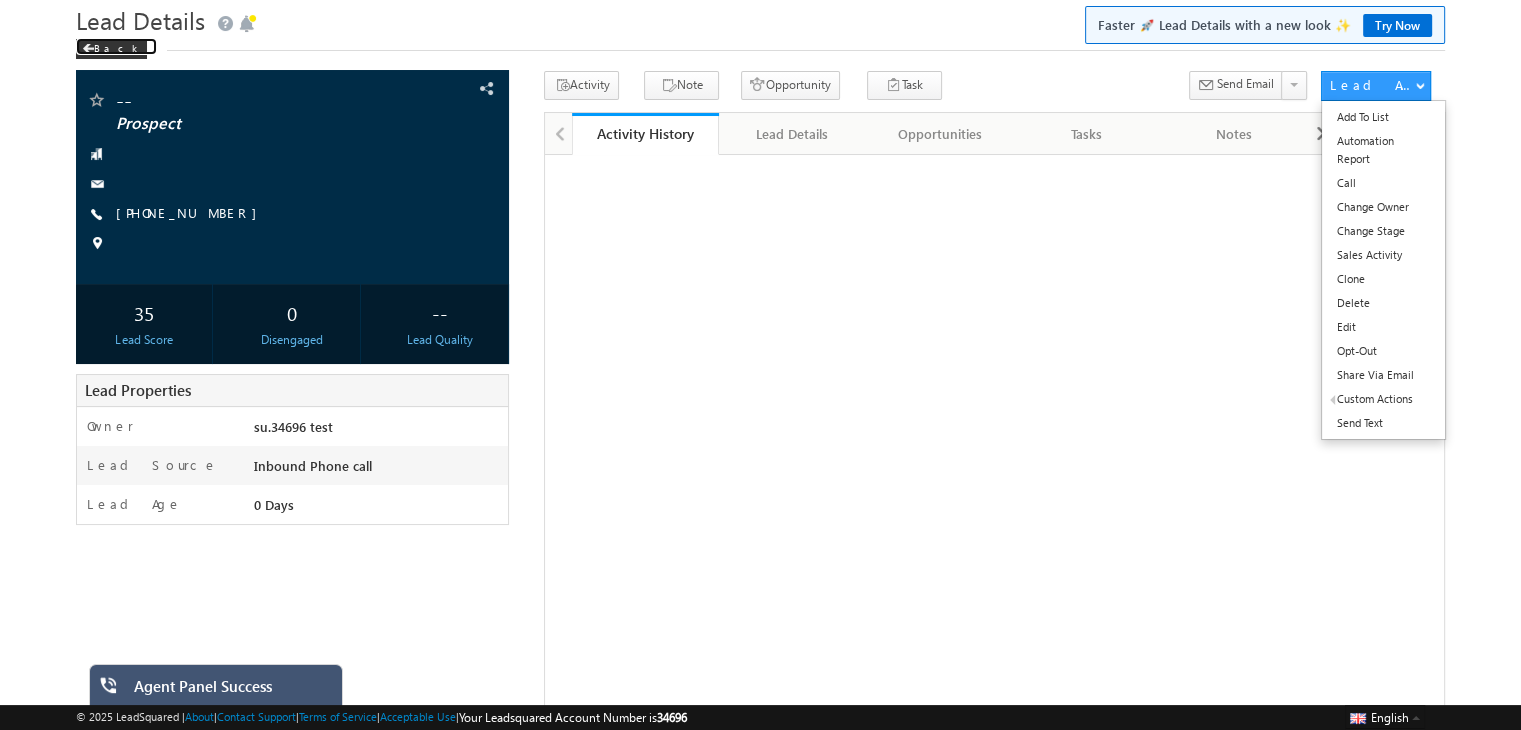 scroll, scrollTop: 0, scrollLeft: 0, axis: both 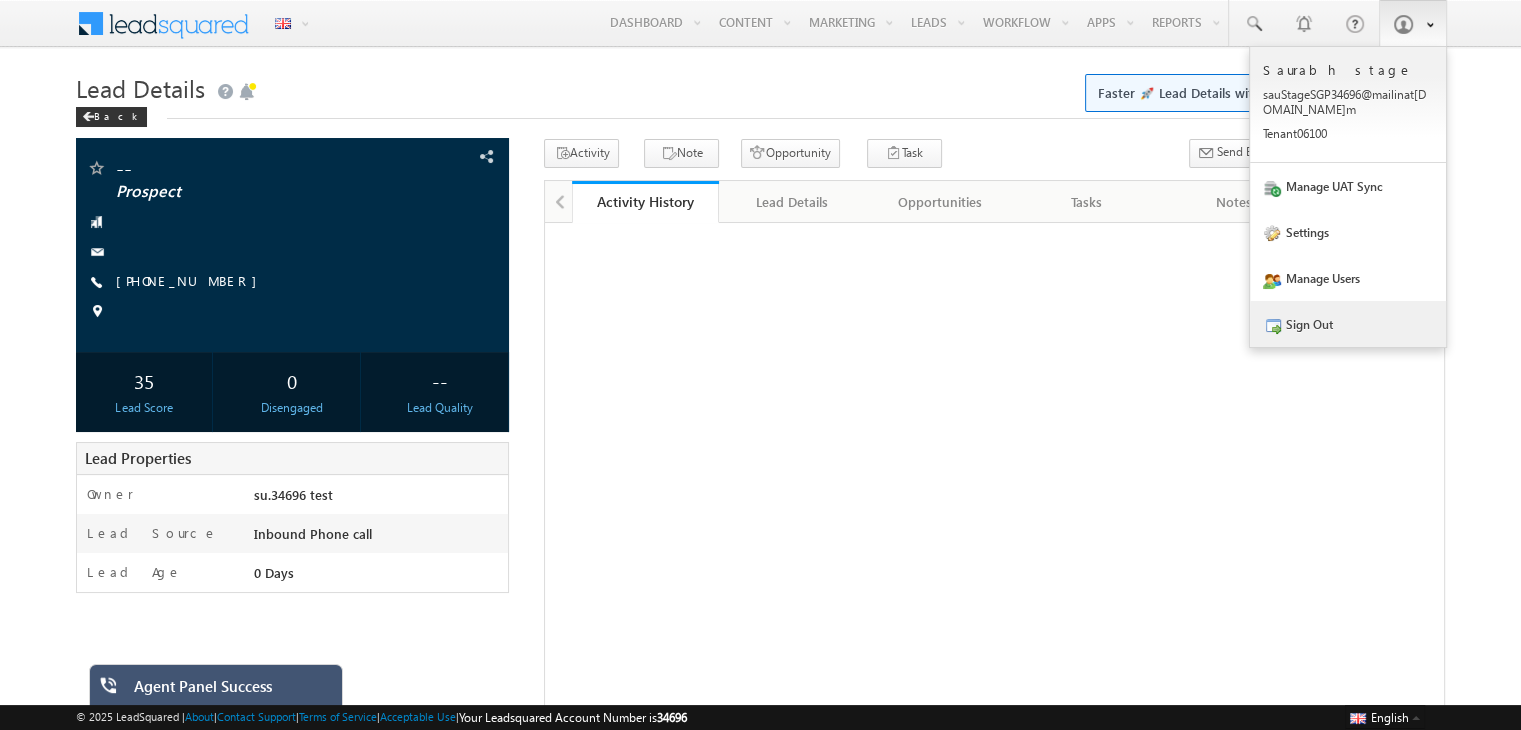 click on "Sign Out" at bounding box center (1348, 324) 